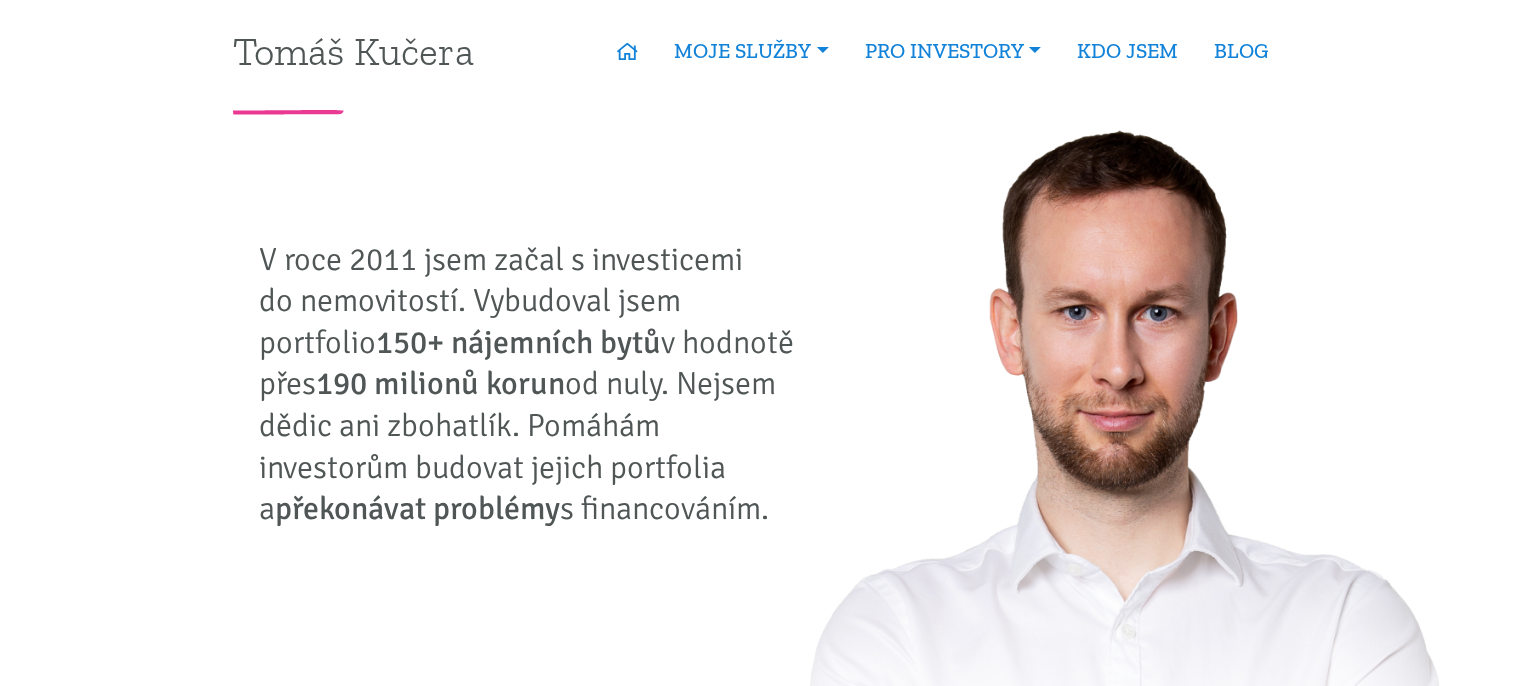 scroll, scrollTop: 0, scrollLeft: 0, axis: both 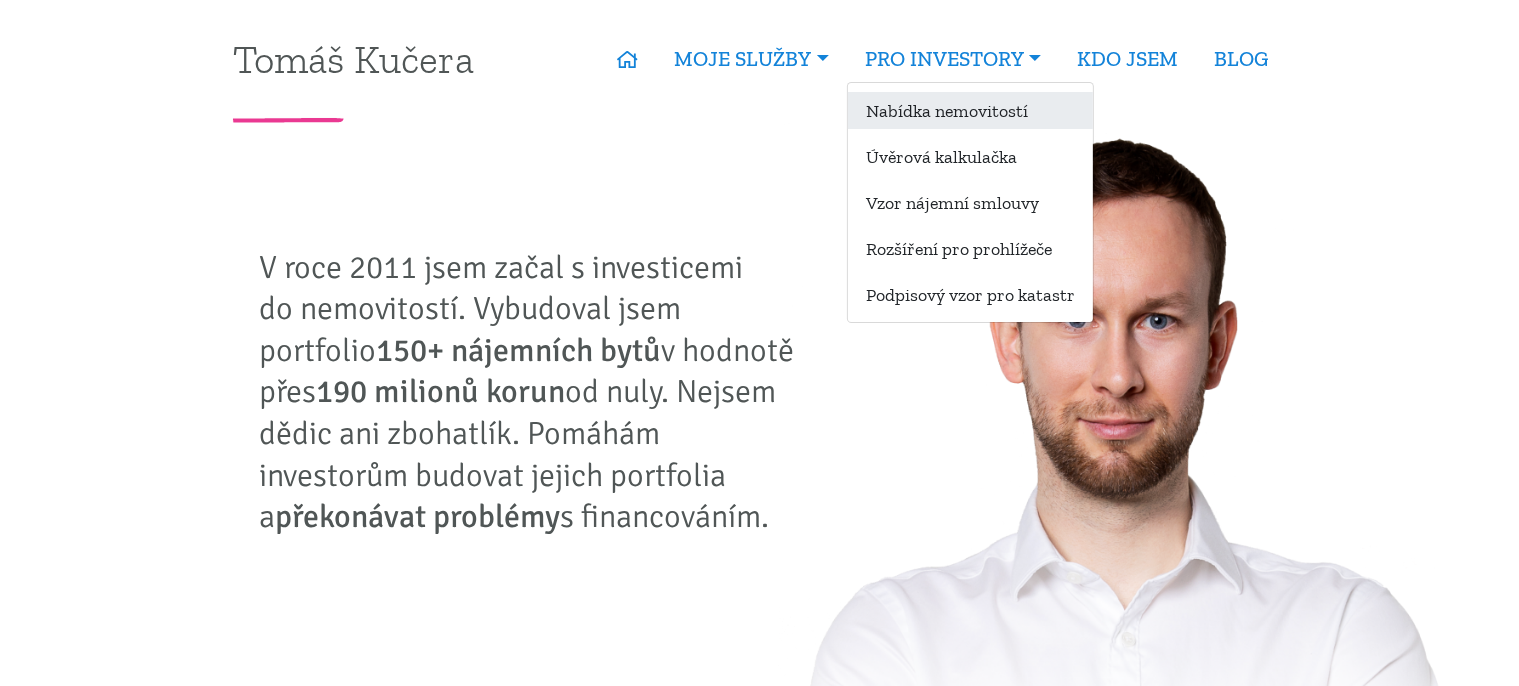 click on "Nabídka nemovitostí" at bounding box center [970, 110] 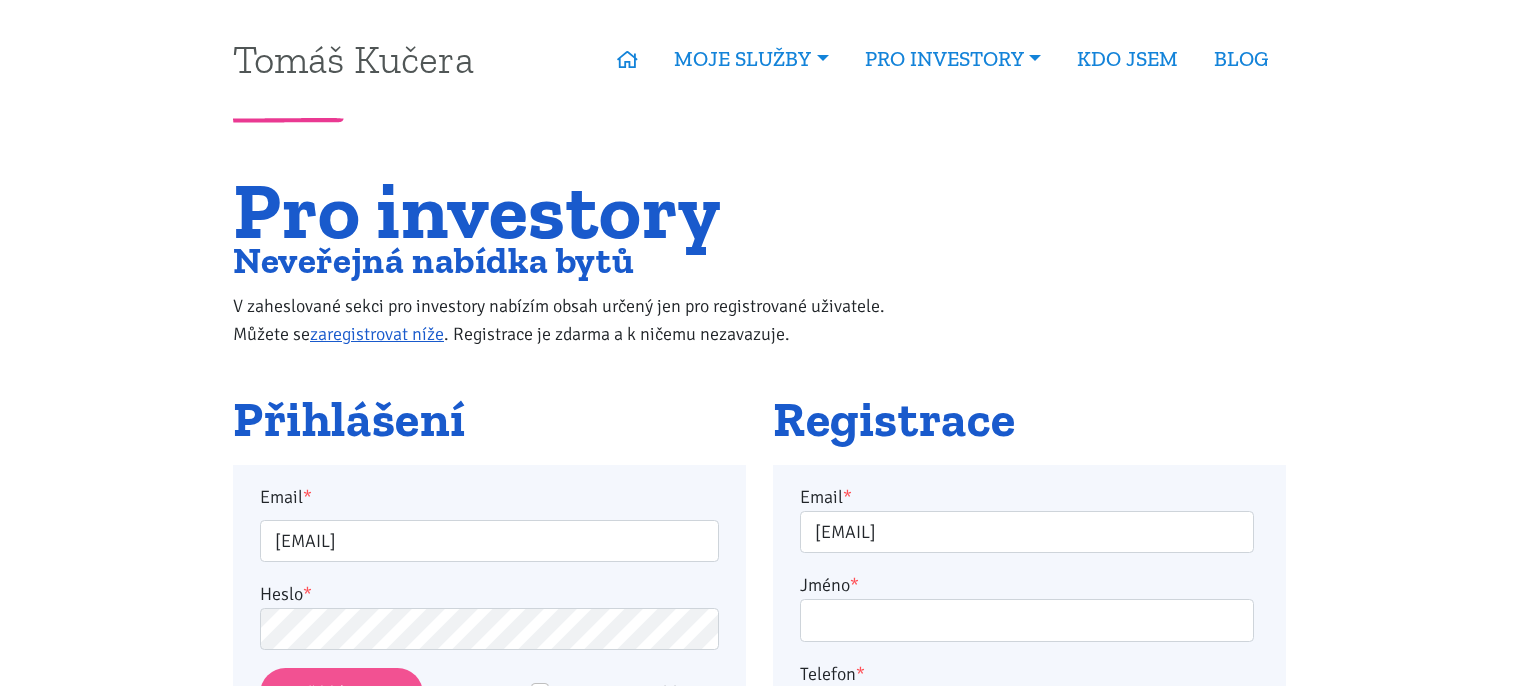 scroll, scrollTop: 316, scrollLeft: 0, axis: vertical 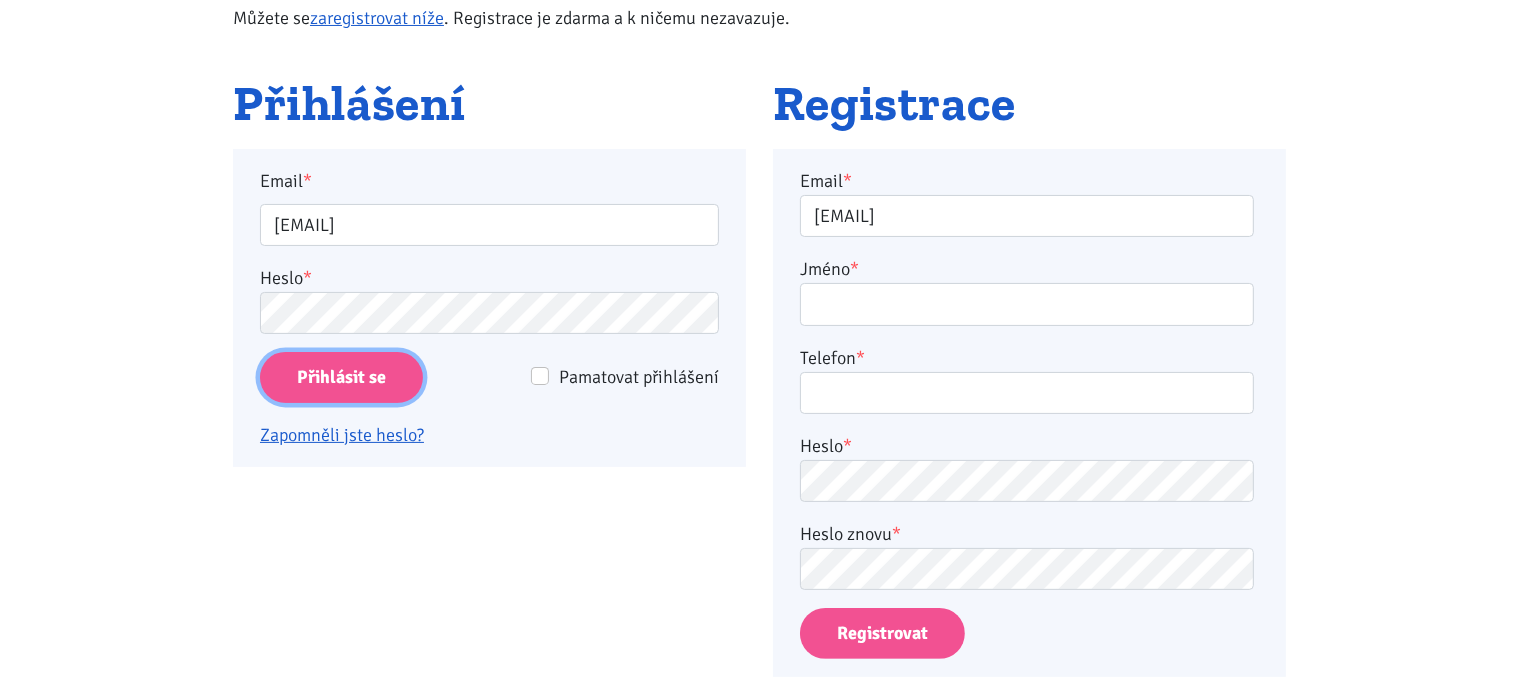 click on "Přihlásit se" at bounding box center [341, 377] 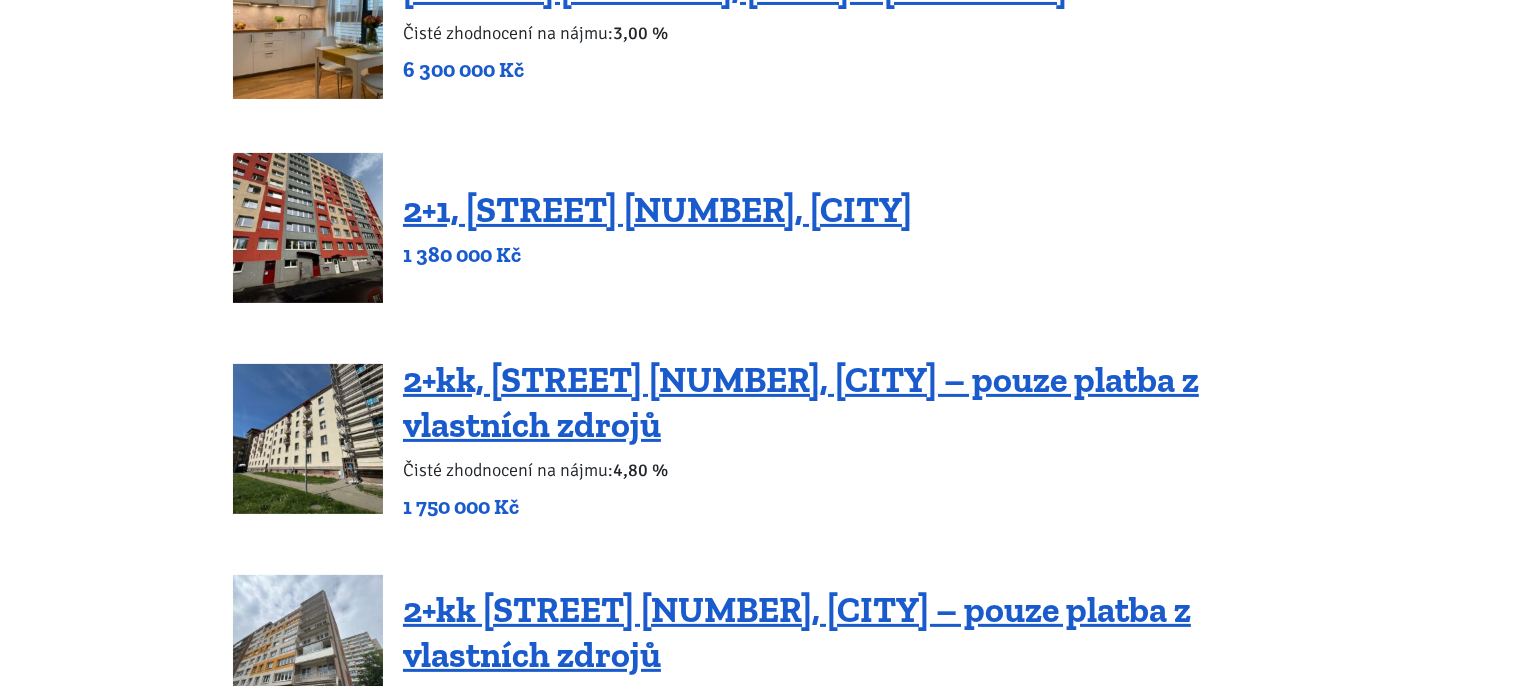 scroll, scrollTop: 422, scrollLeft: 0, axis: vertical 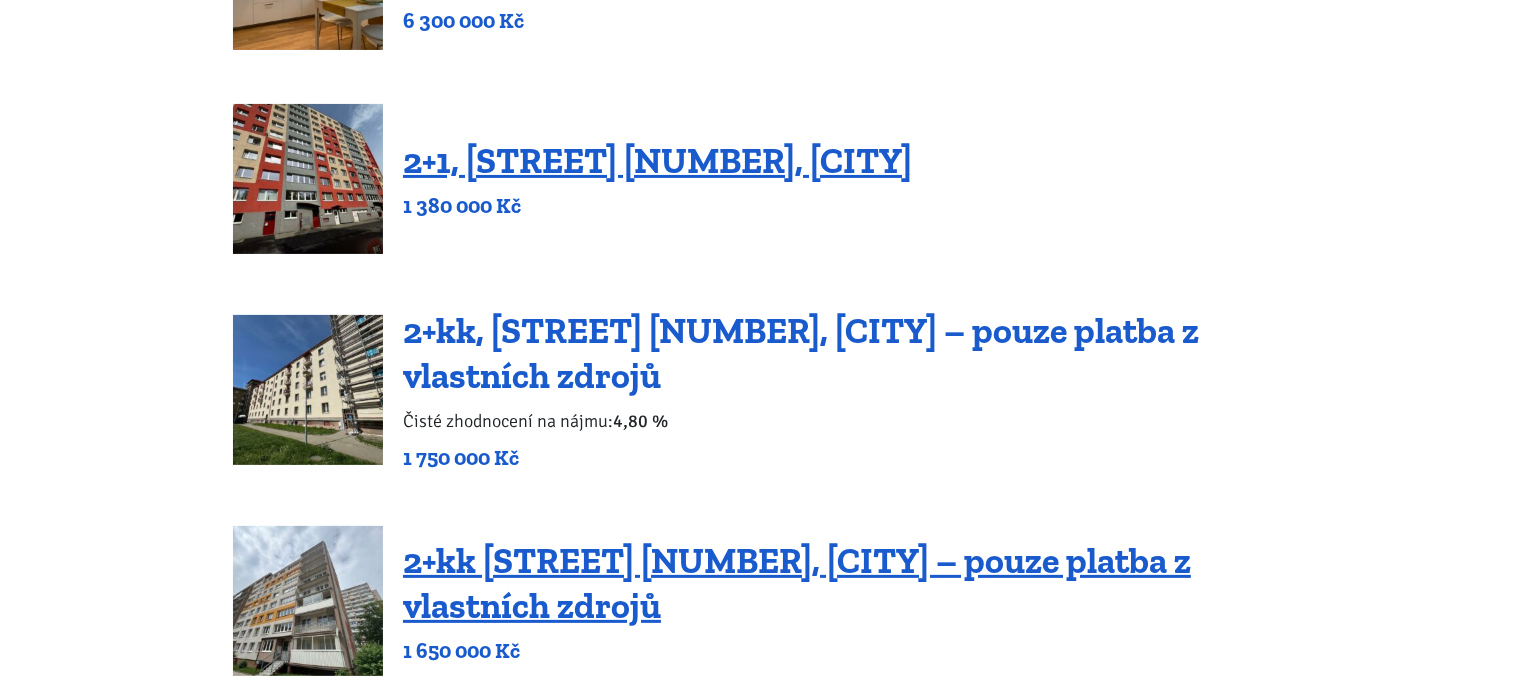 click on "2+kk, [STREET] [NUMBER], [CITY] – pouze platba z vlastních zdrojů" at bounding box center [801, 353] 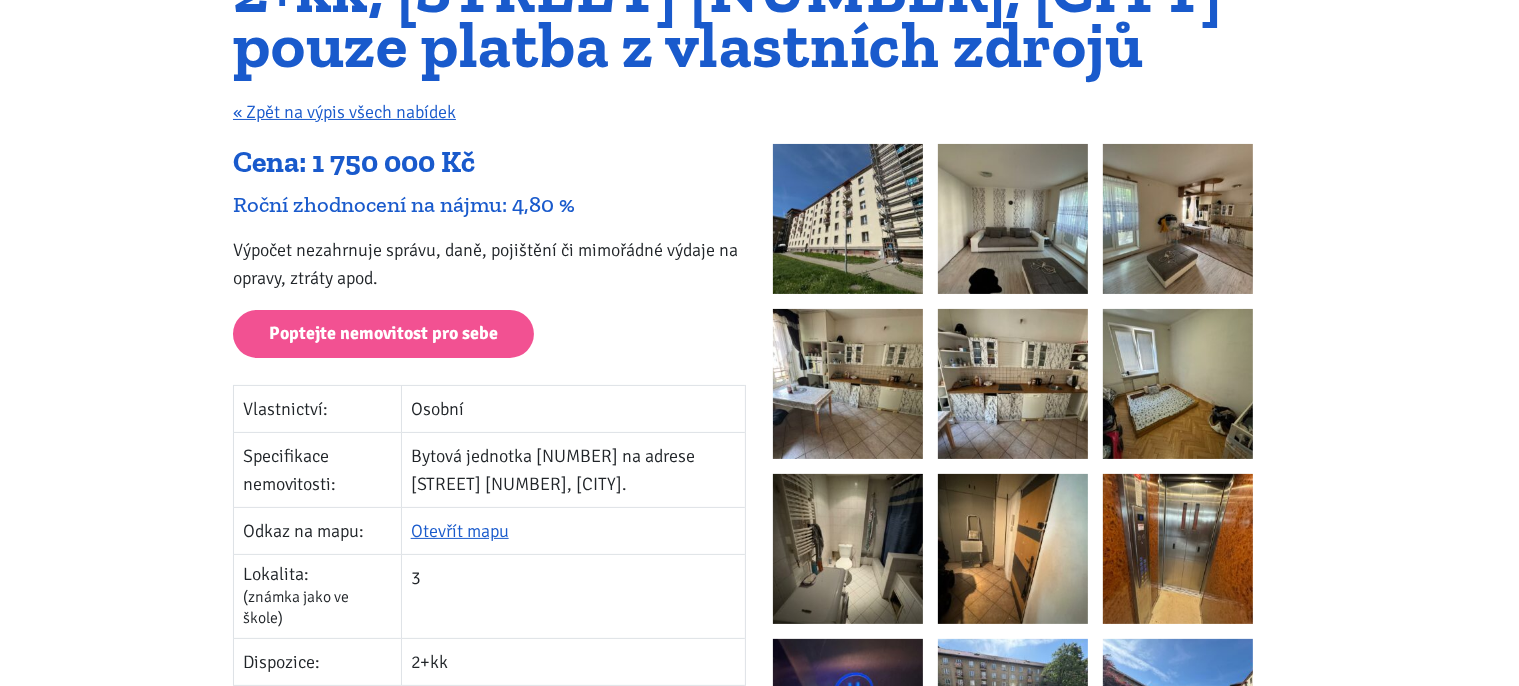 scroll, scrollTop: 316, scrollLeft: 0, axis: vertical 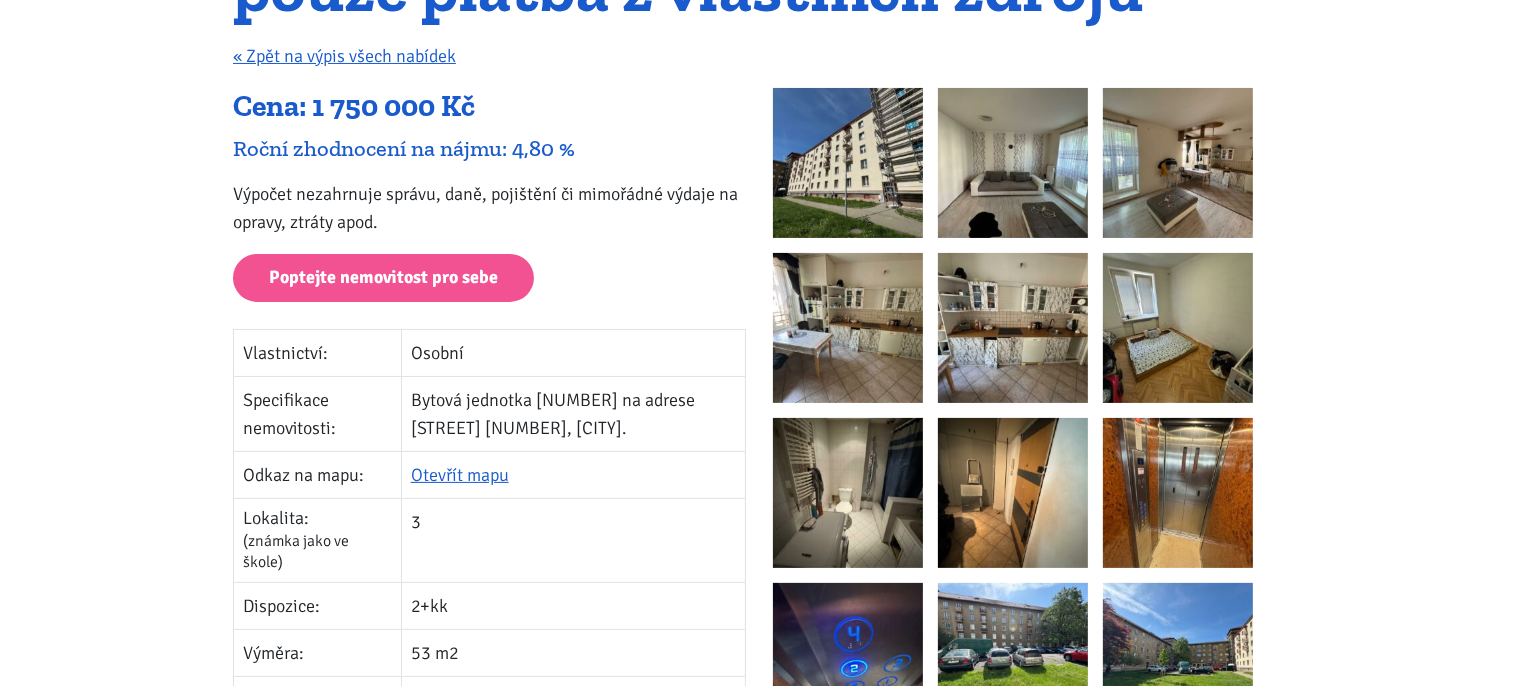 click at bounding box center (848, 163) 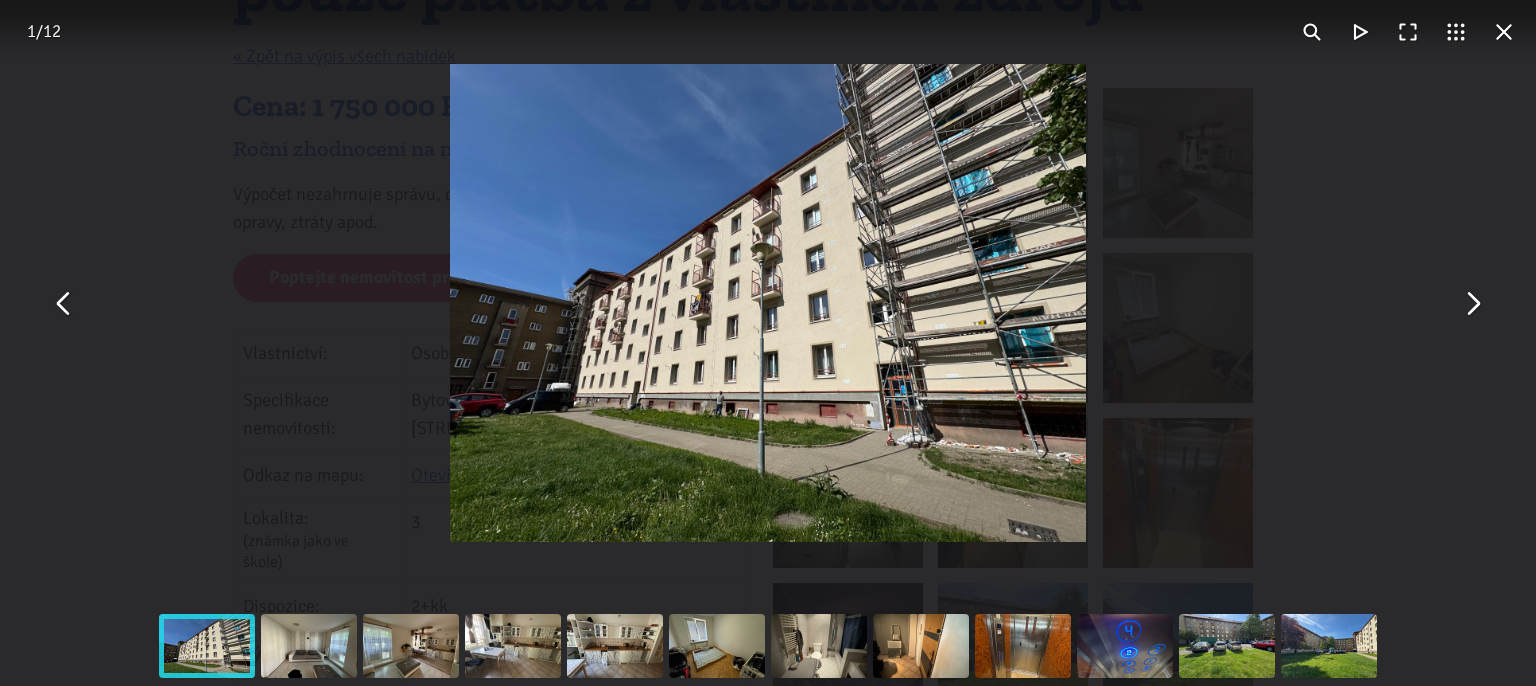 click at bounding box center [1472, 303] 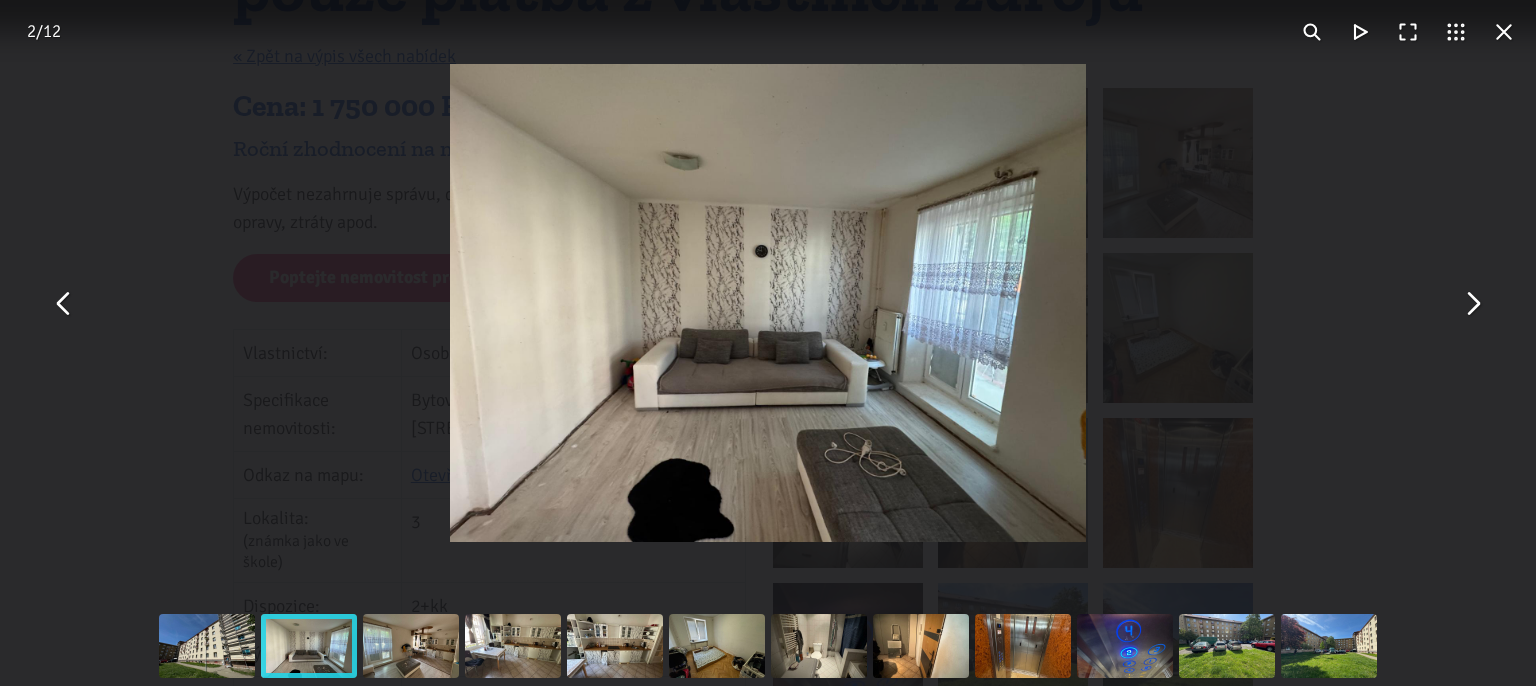click at bounding box center (1472, 303) 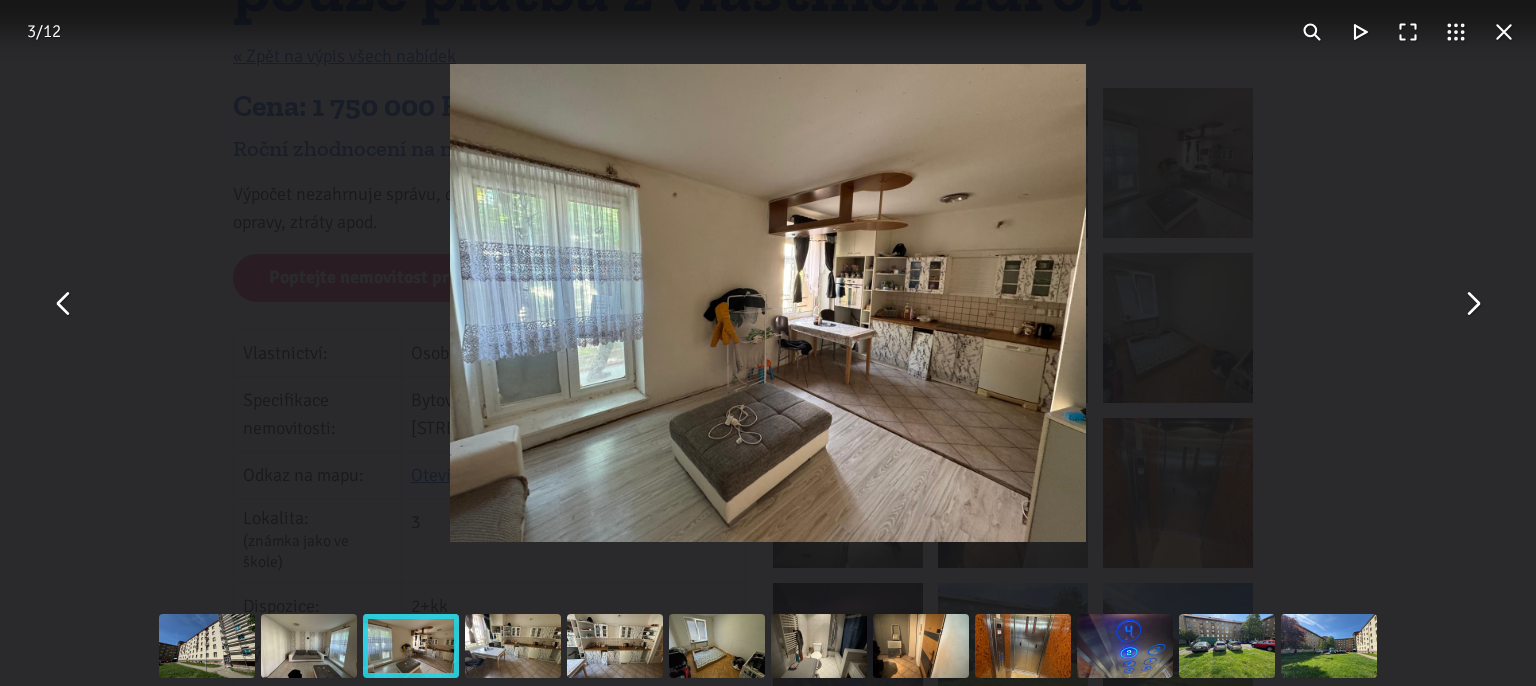 click at bounding box center (1472, 303) 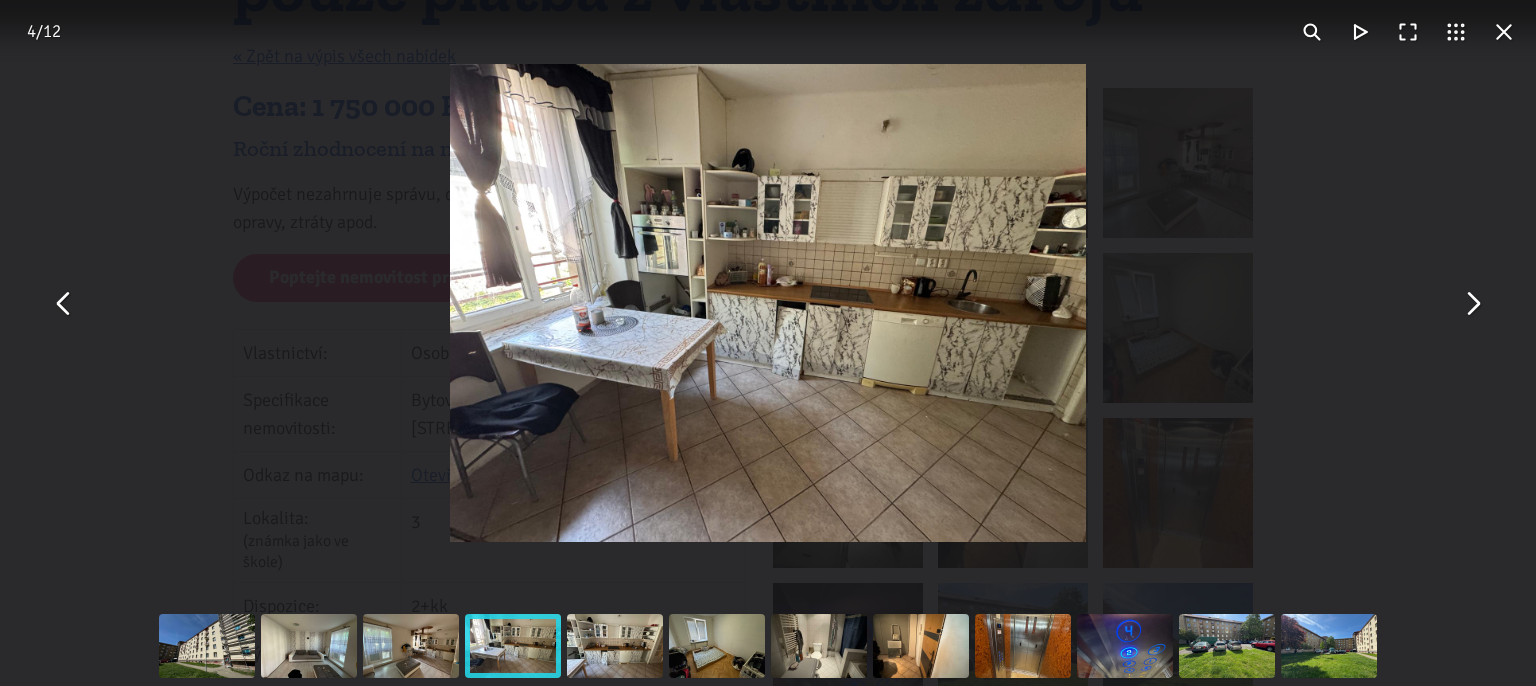 click at bounding box center (1472, 303) 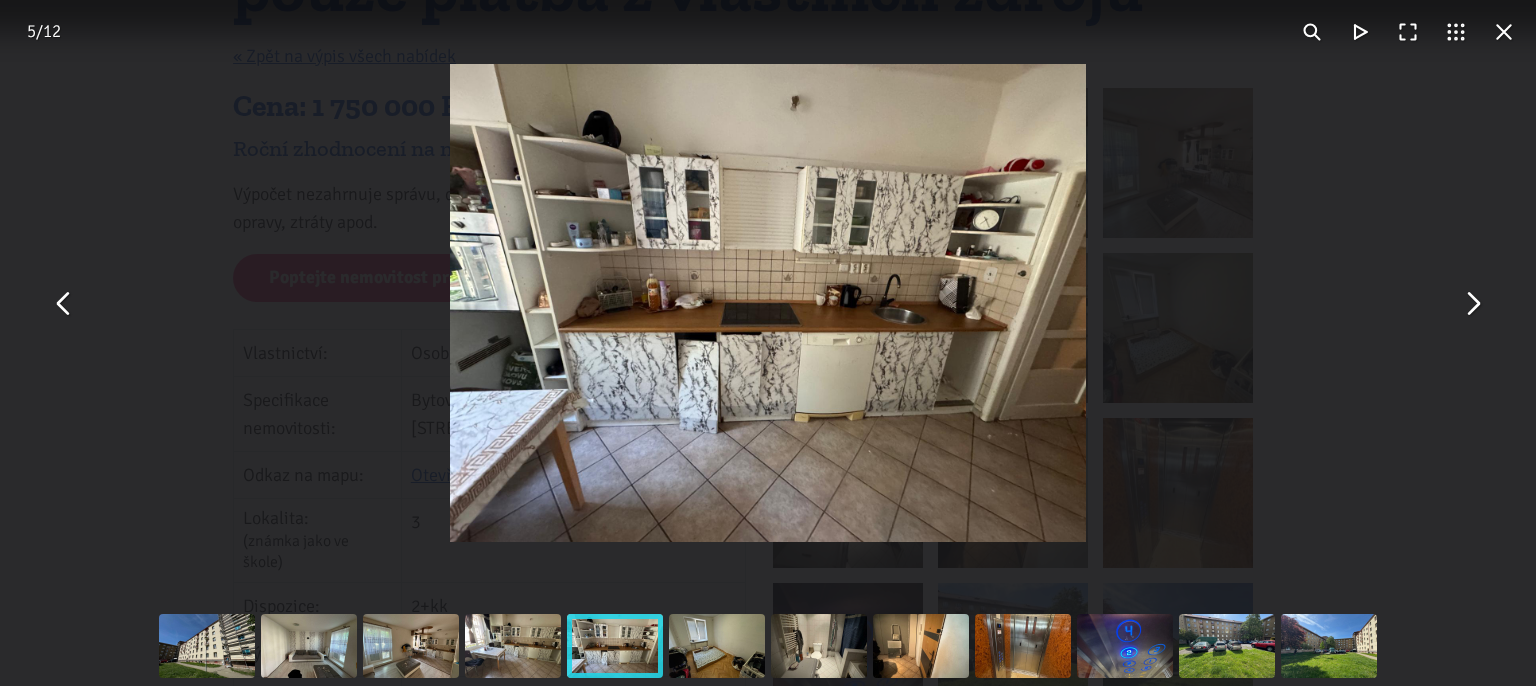 click at bounding box center [1472, 303] 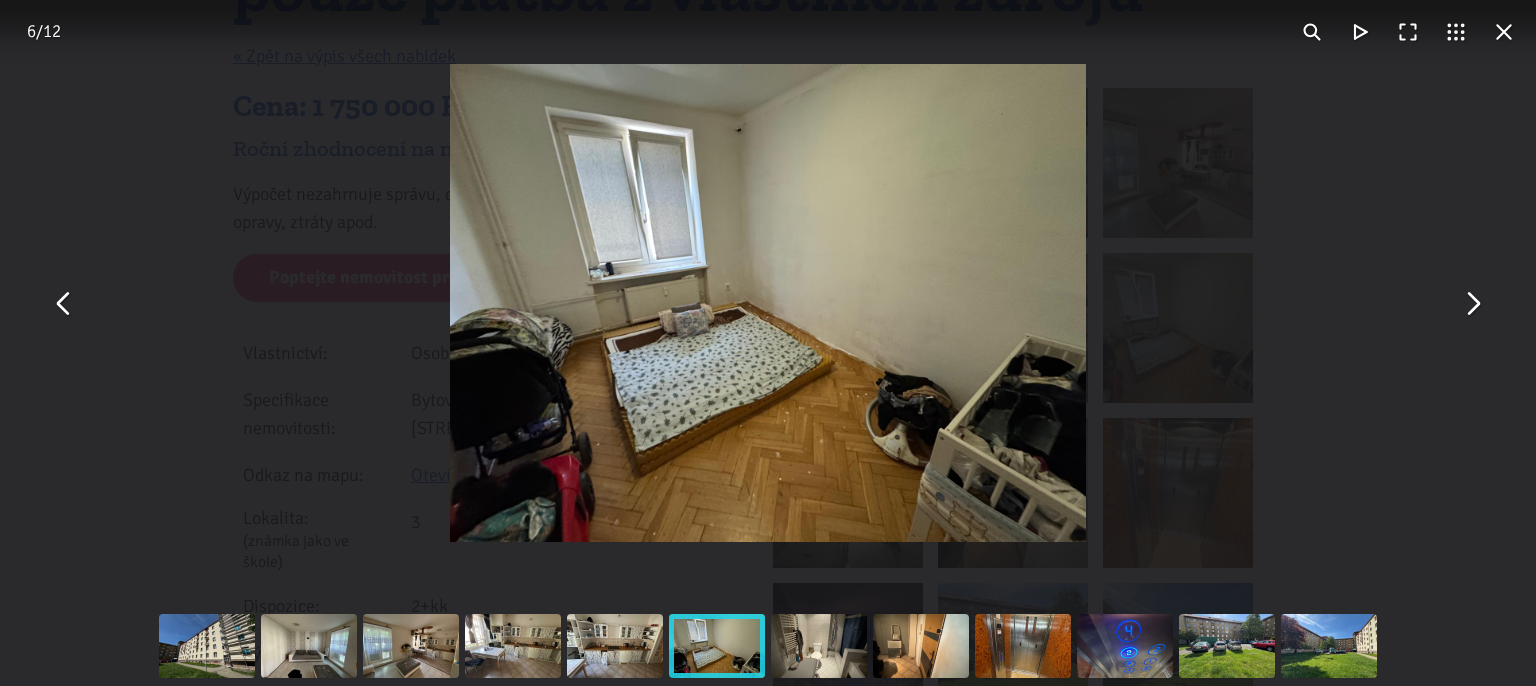 click at bounding box center (1472, 303) 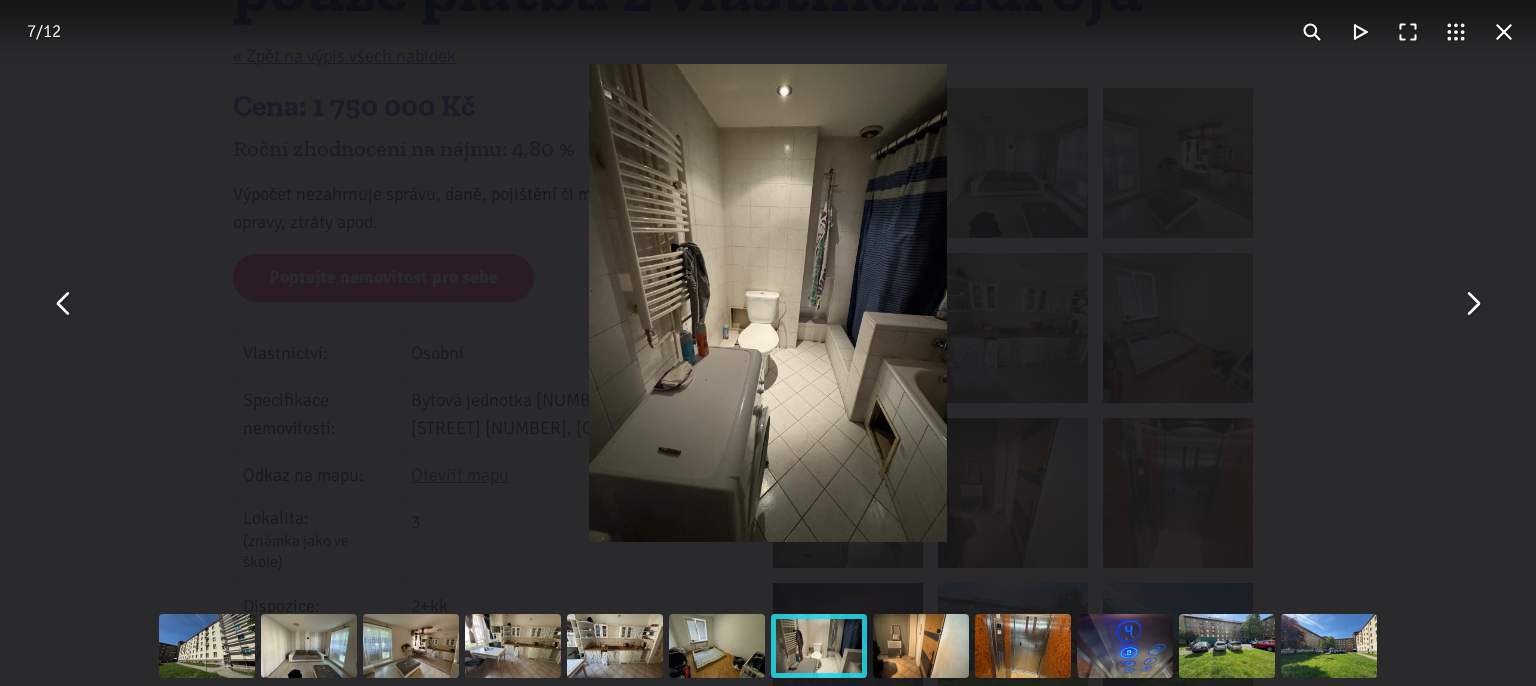 click at bounding box center [1472, 303] 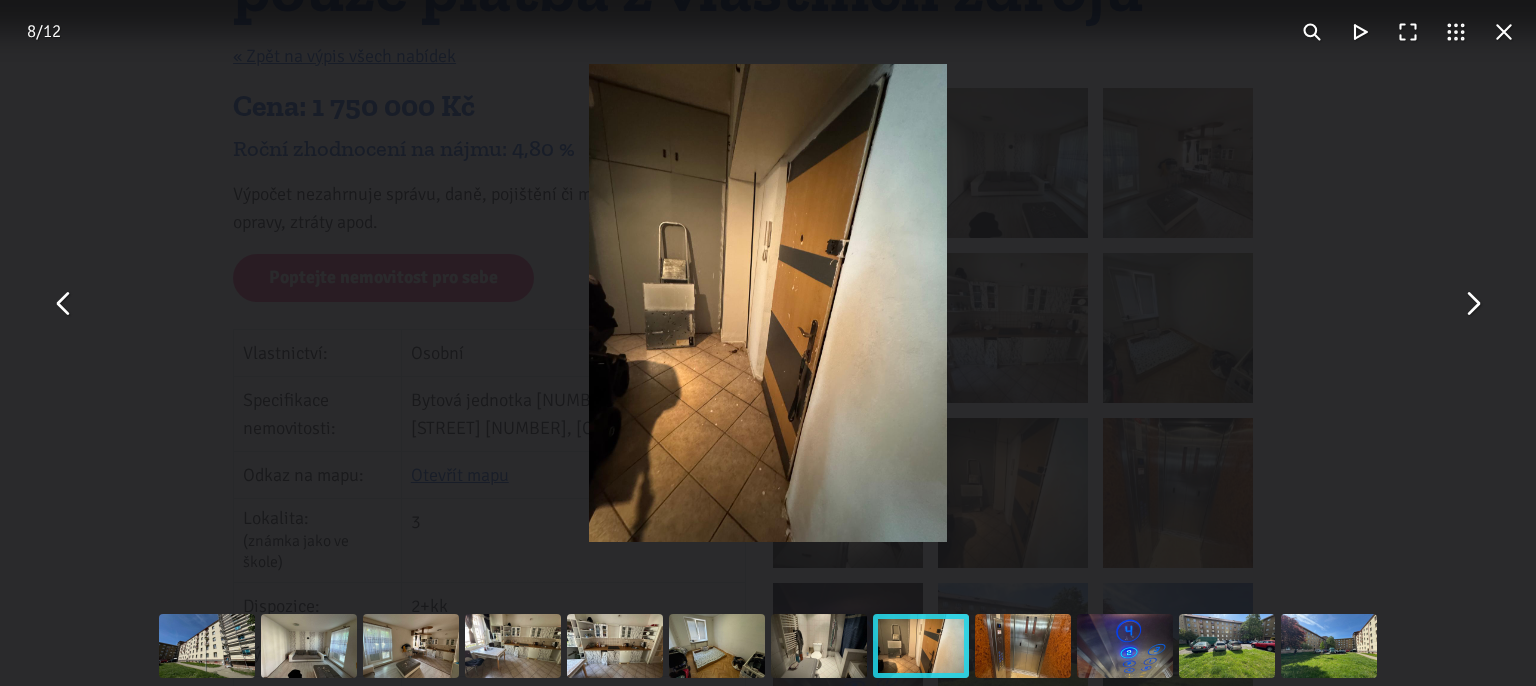 click at bounding box center [1472, 303] 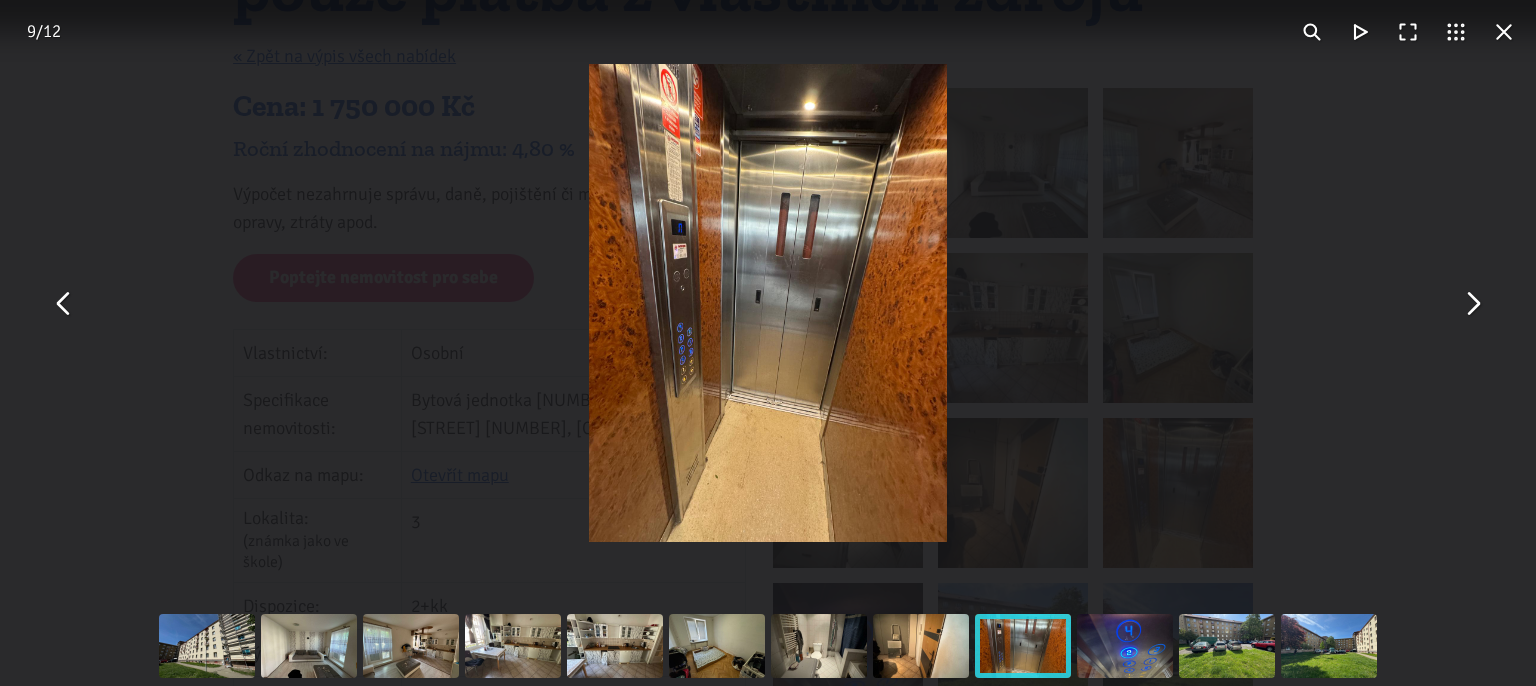 click at bounding box center (1472, 303) 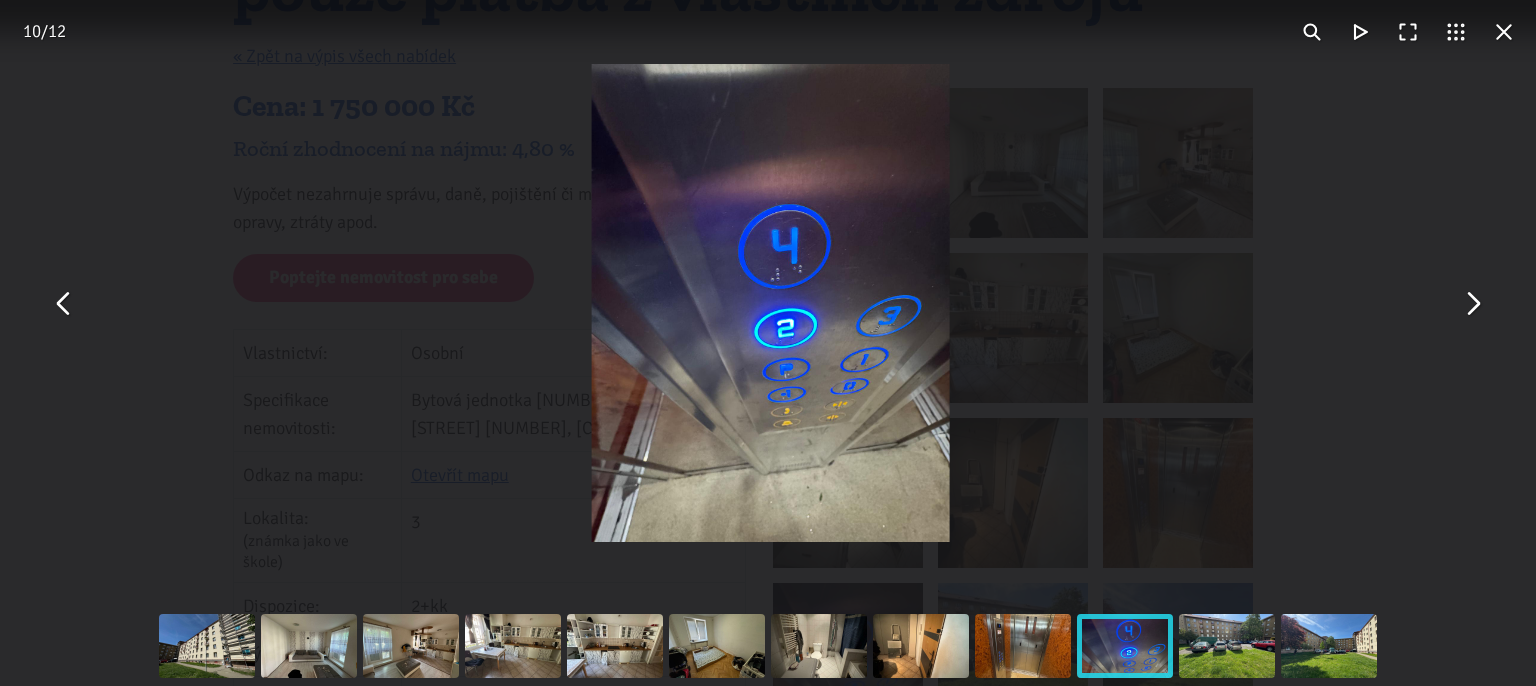 click at bounding box center [1472, 303] 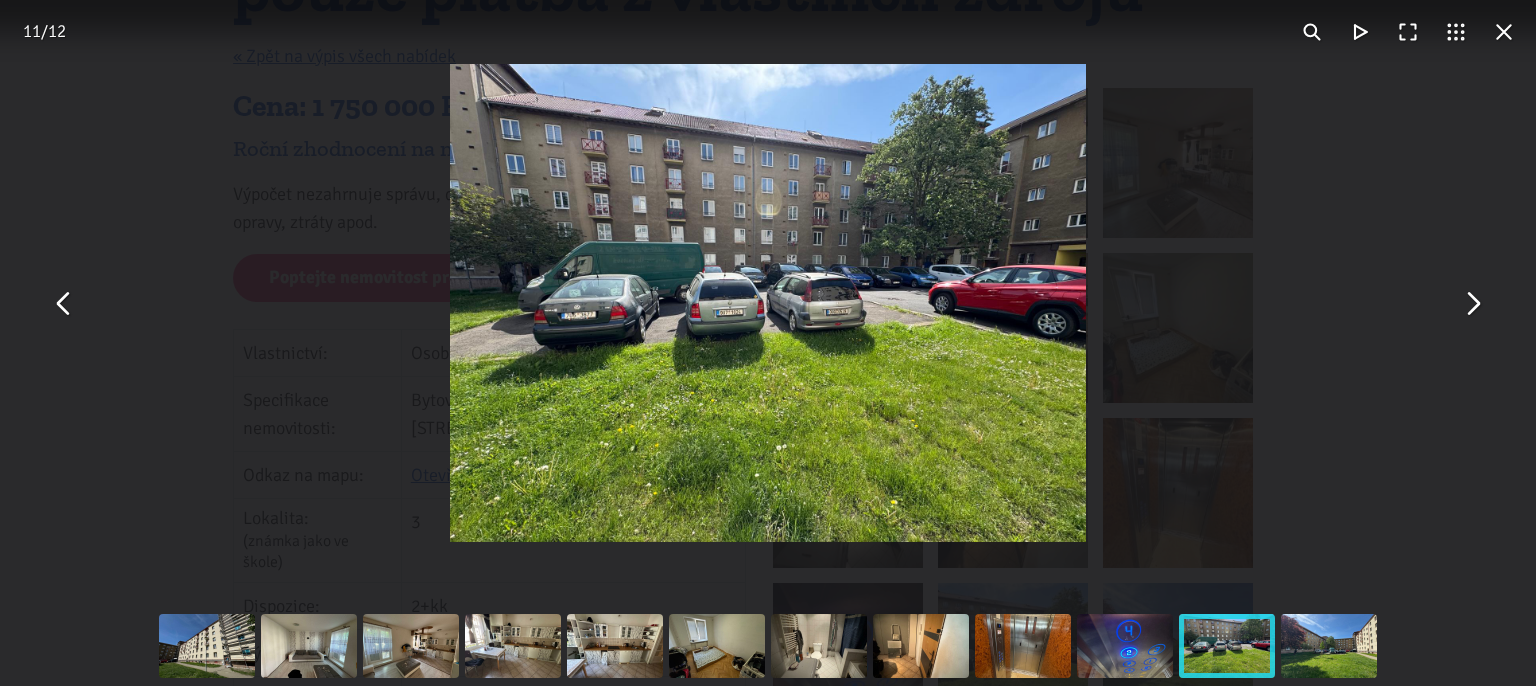 click at bounding box center [1472, 303] 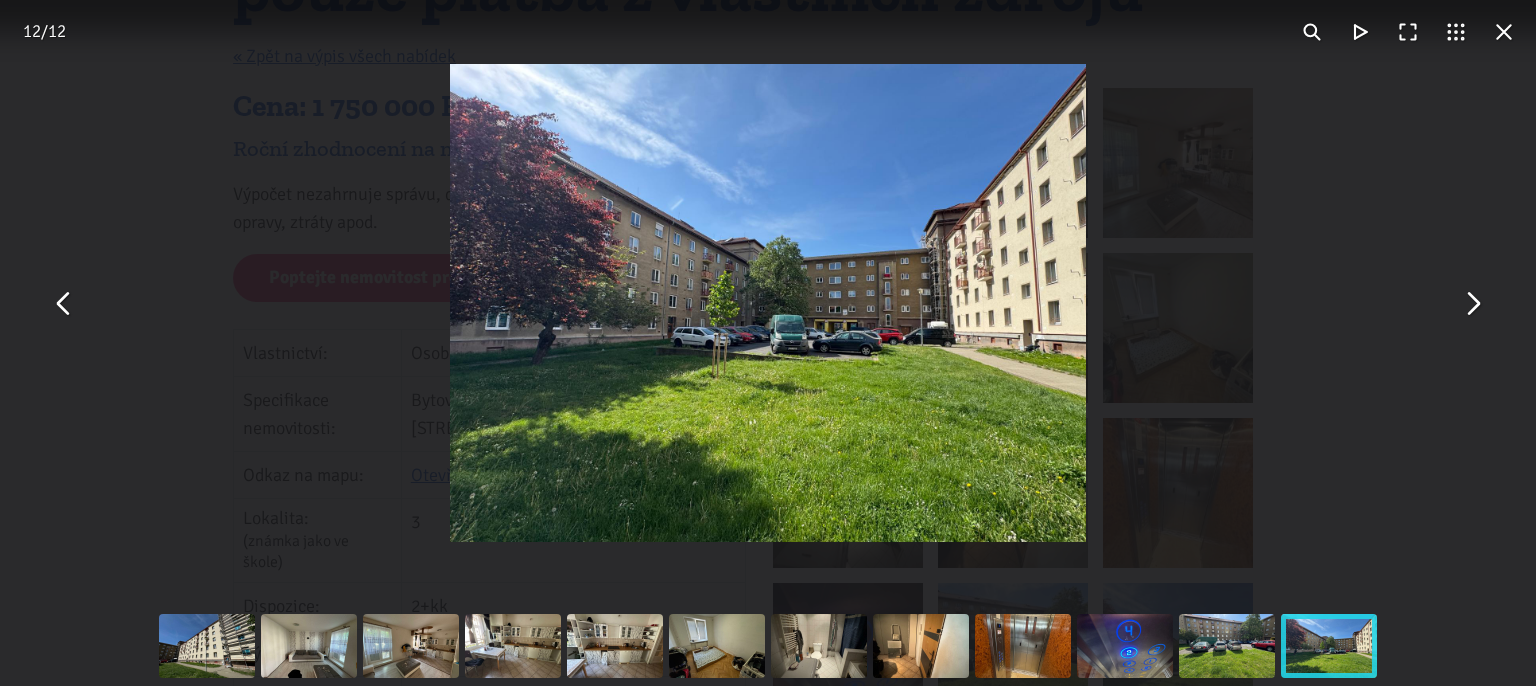 click at bounding box center [1472, 303] 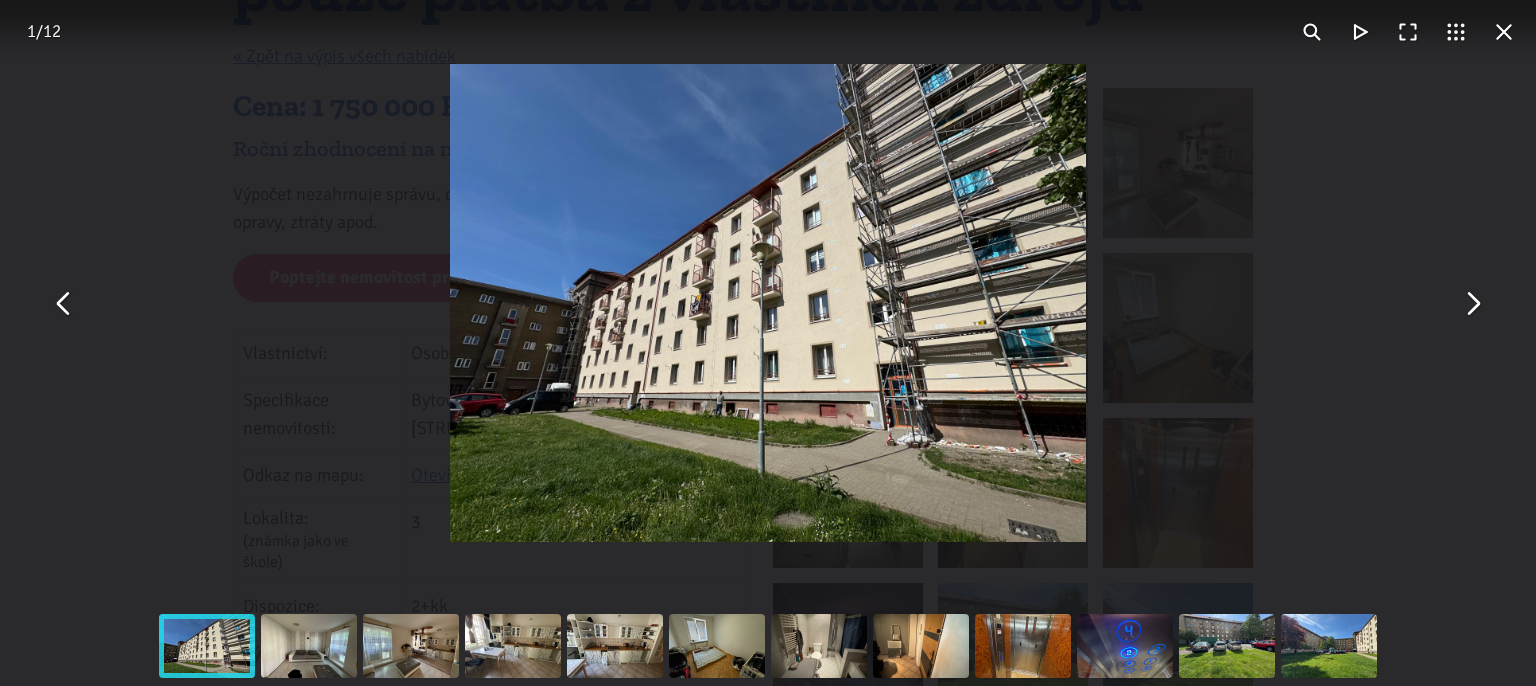 click at bounding box center [1472, 303] 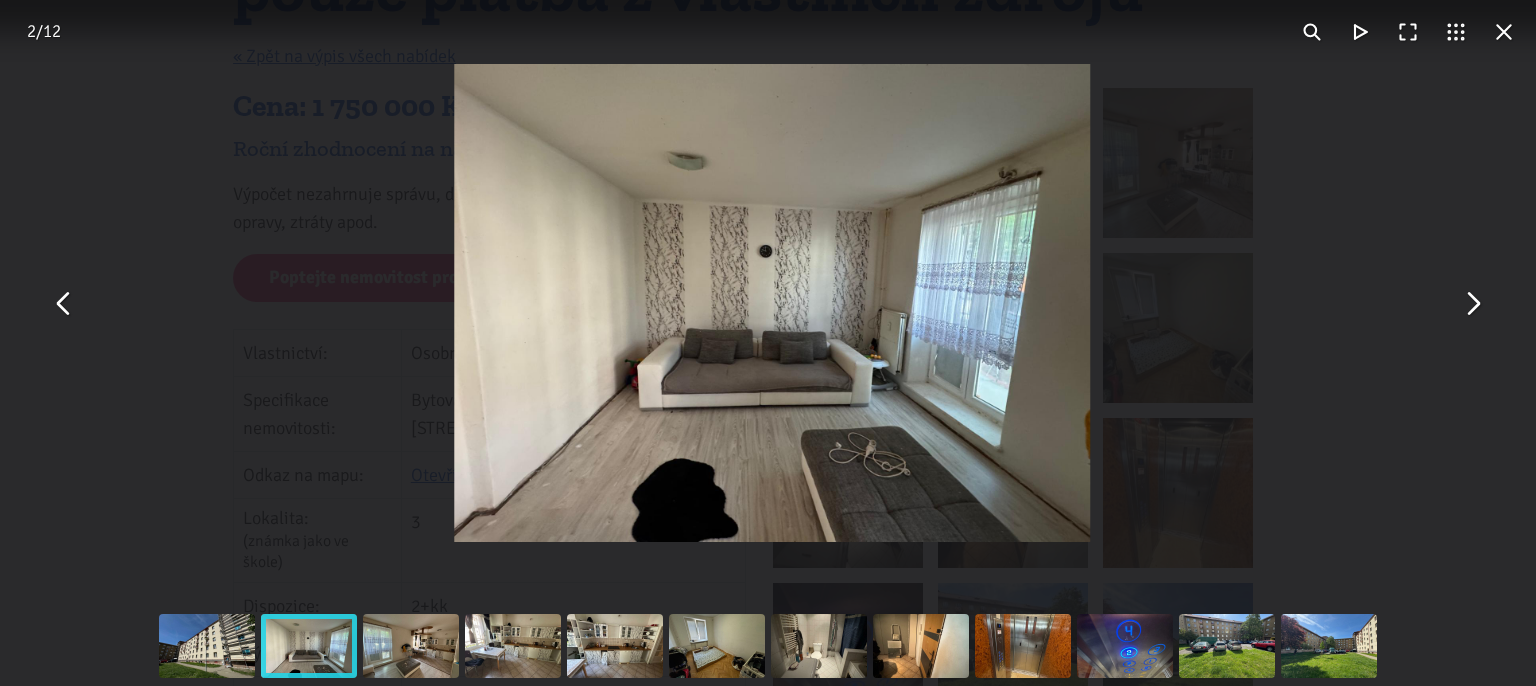 click at bounding box center (1504, 32) 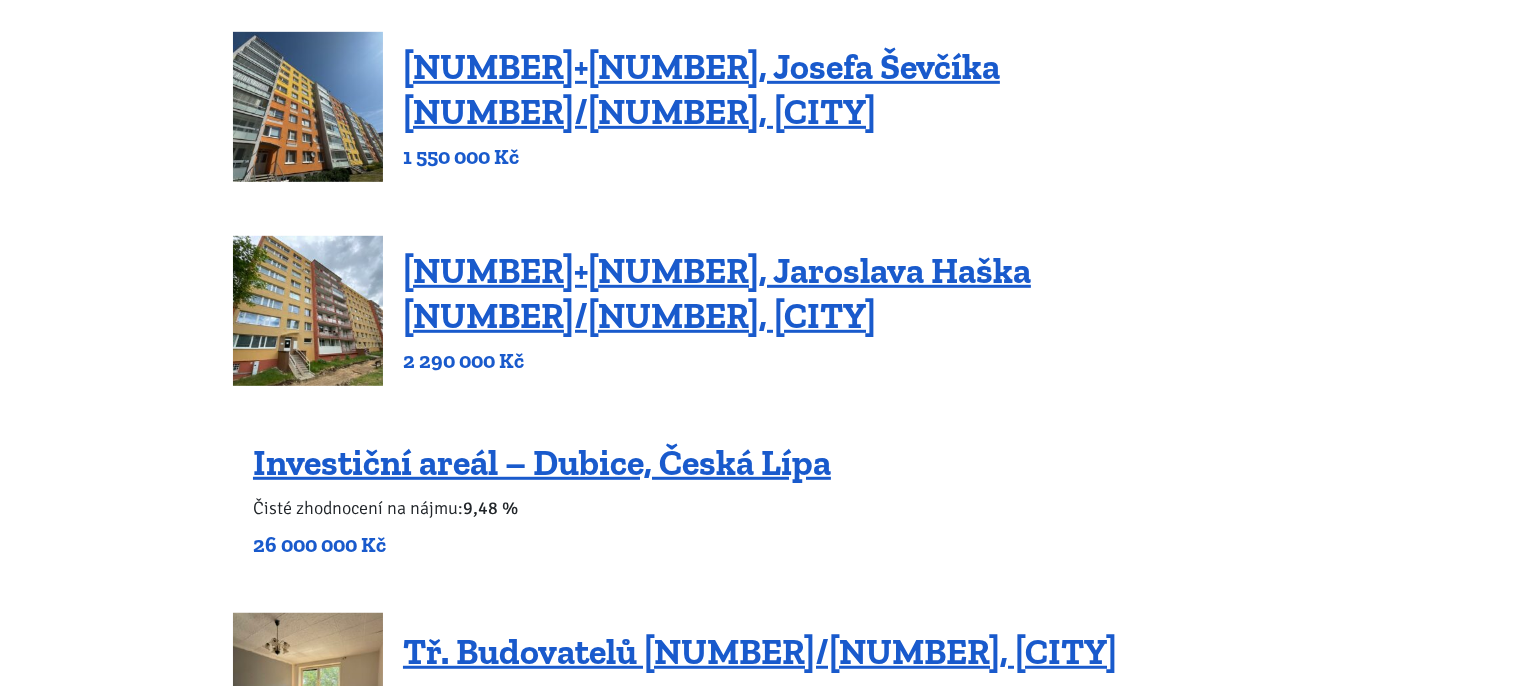 scroll, scrollTop: 1267, scrollLeft: 0, axis: vertical 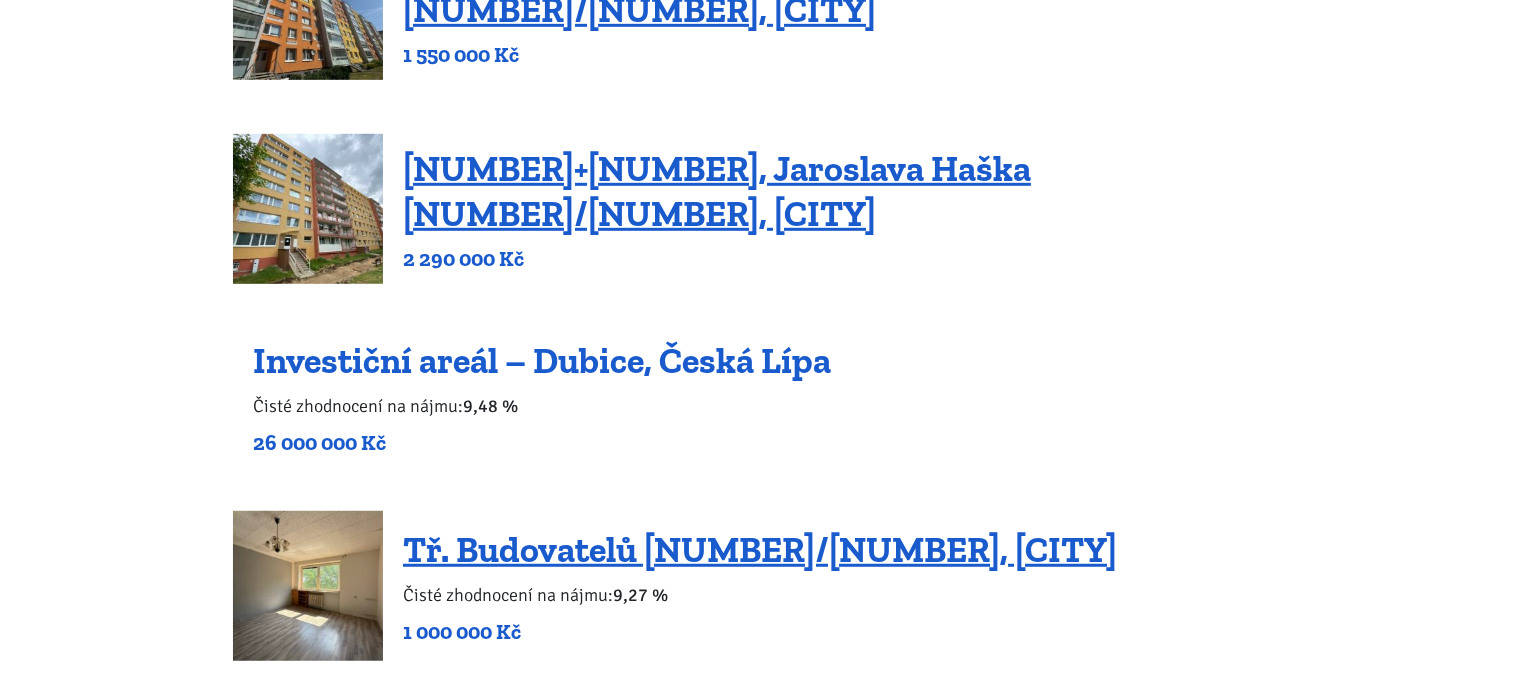click on "Investiční areál – Dubice, Česká Lípa" at bounding box center [542, 360] 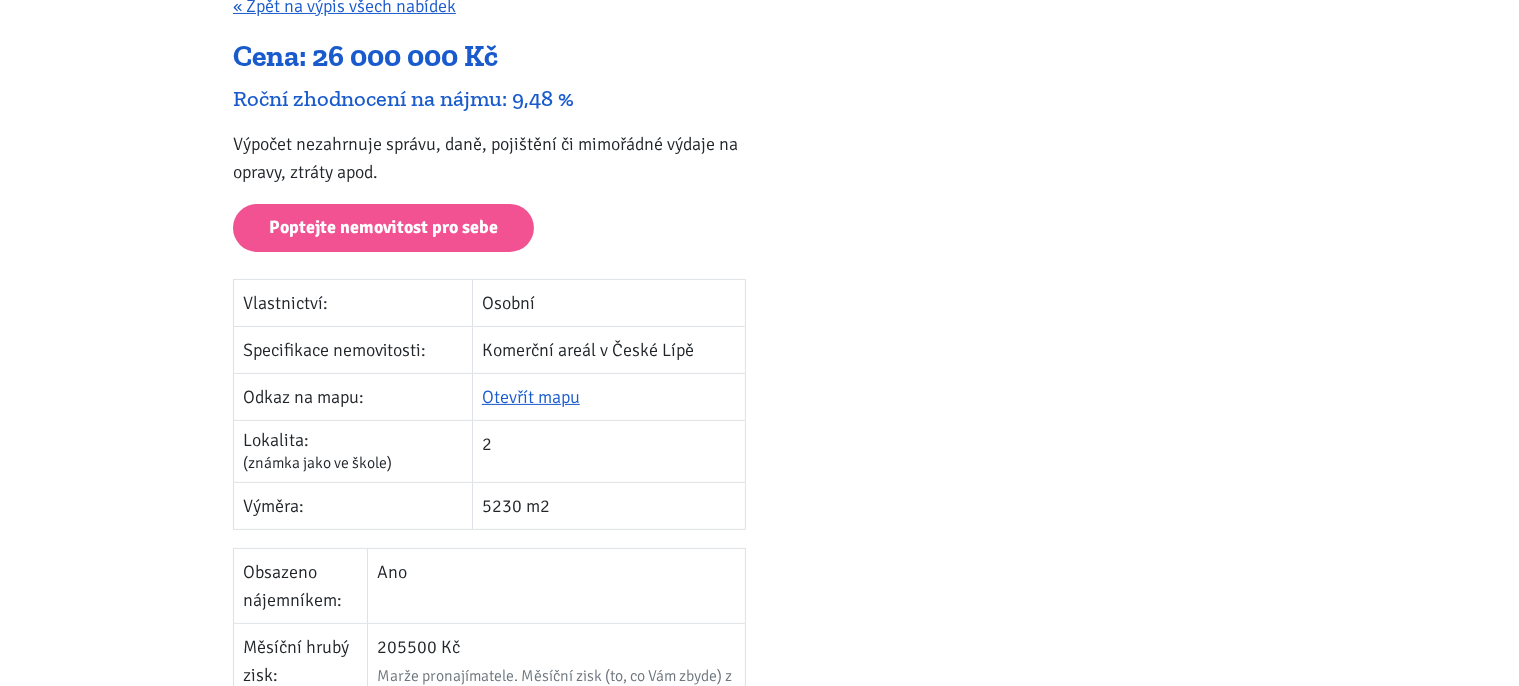 scroll, scrollTop: 422, scrollLeft: 0, axis: vertical 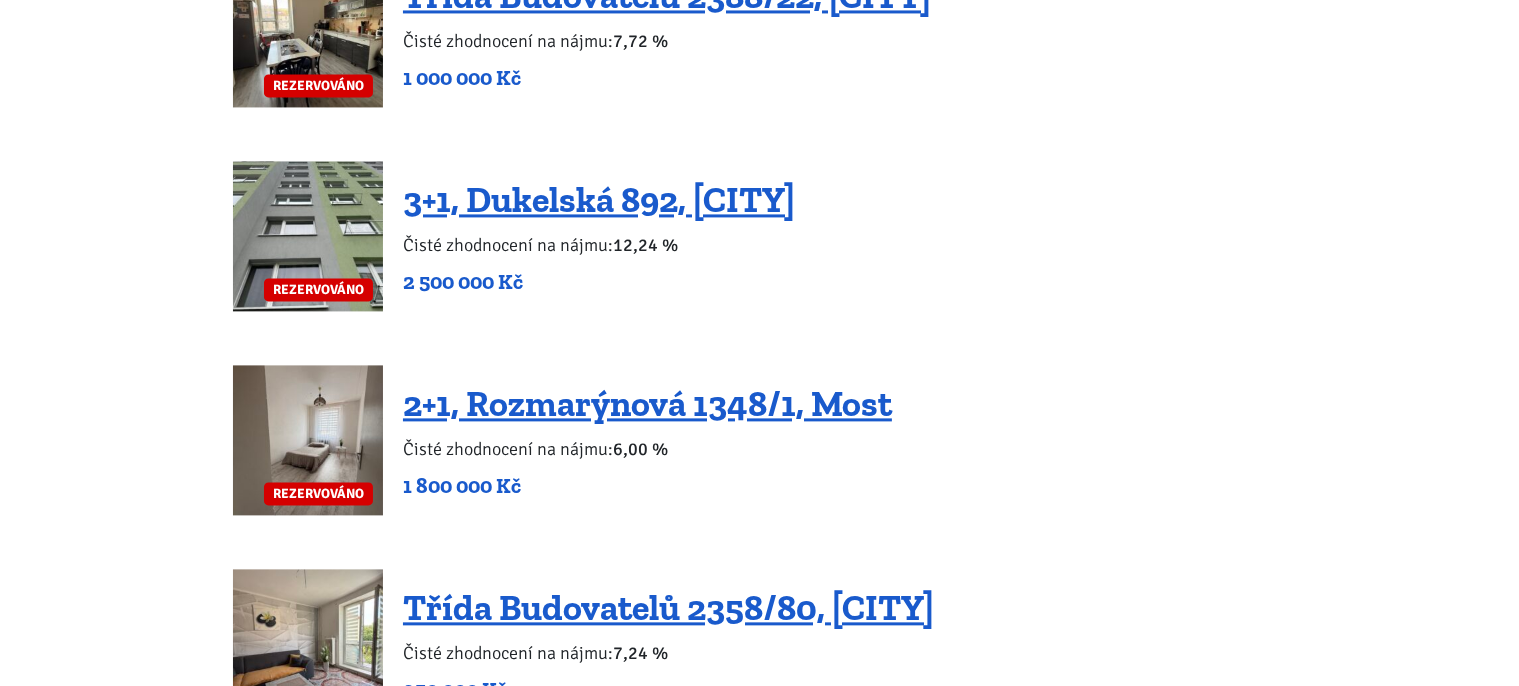 click at bounding box center [308, 440] 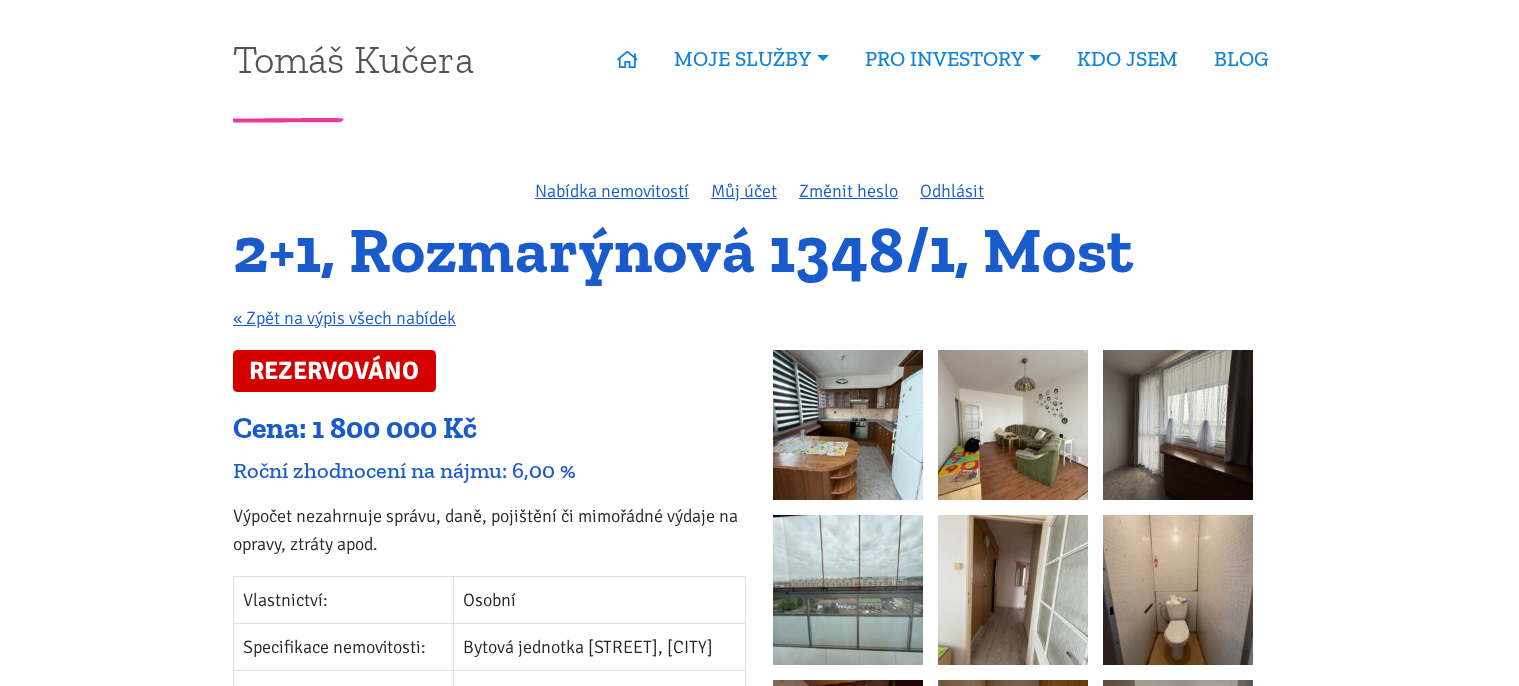 scroll, scrollTop: 0, scrollLeft: 0, axis: both 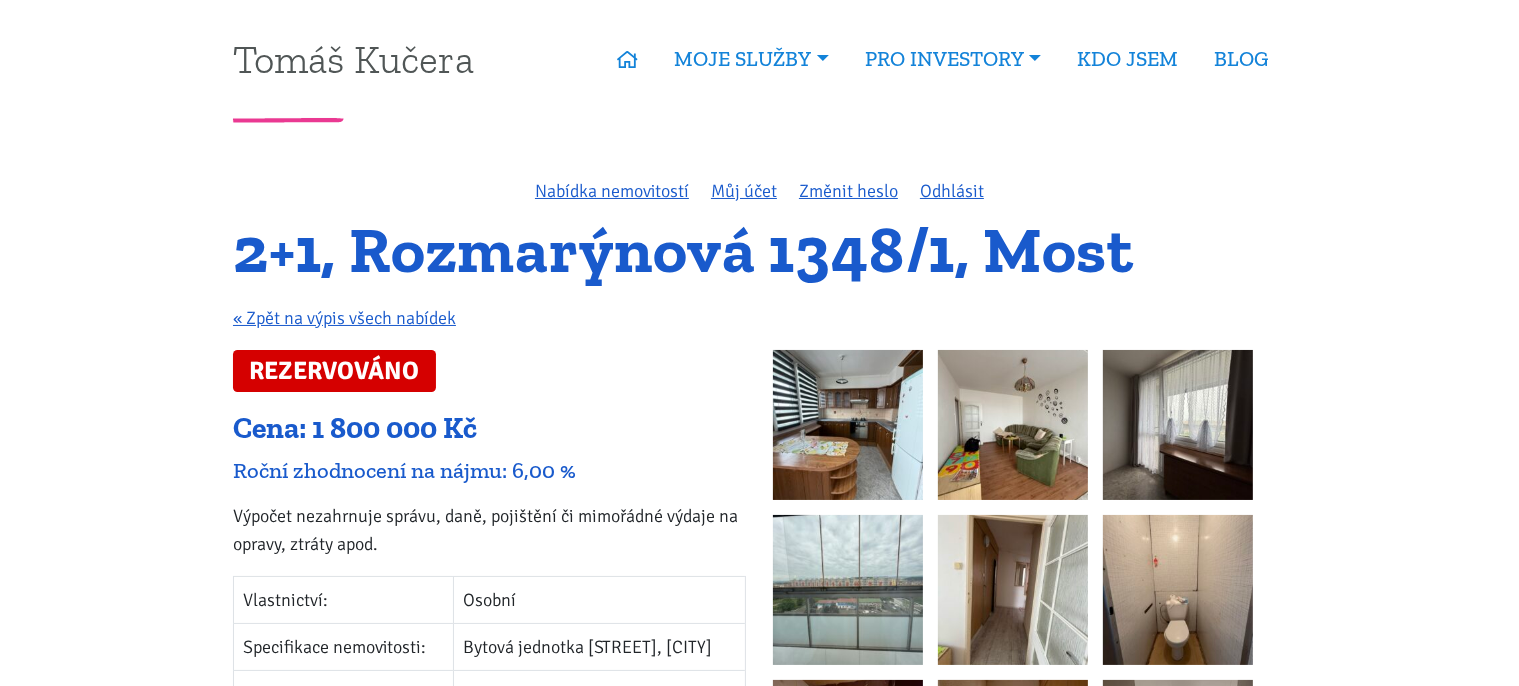 click at bounding box center (848, 425) 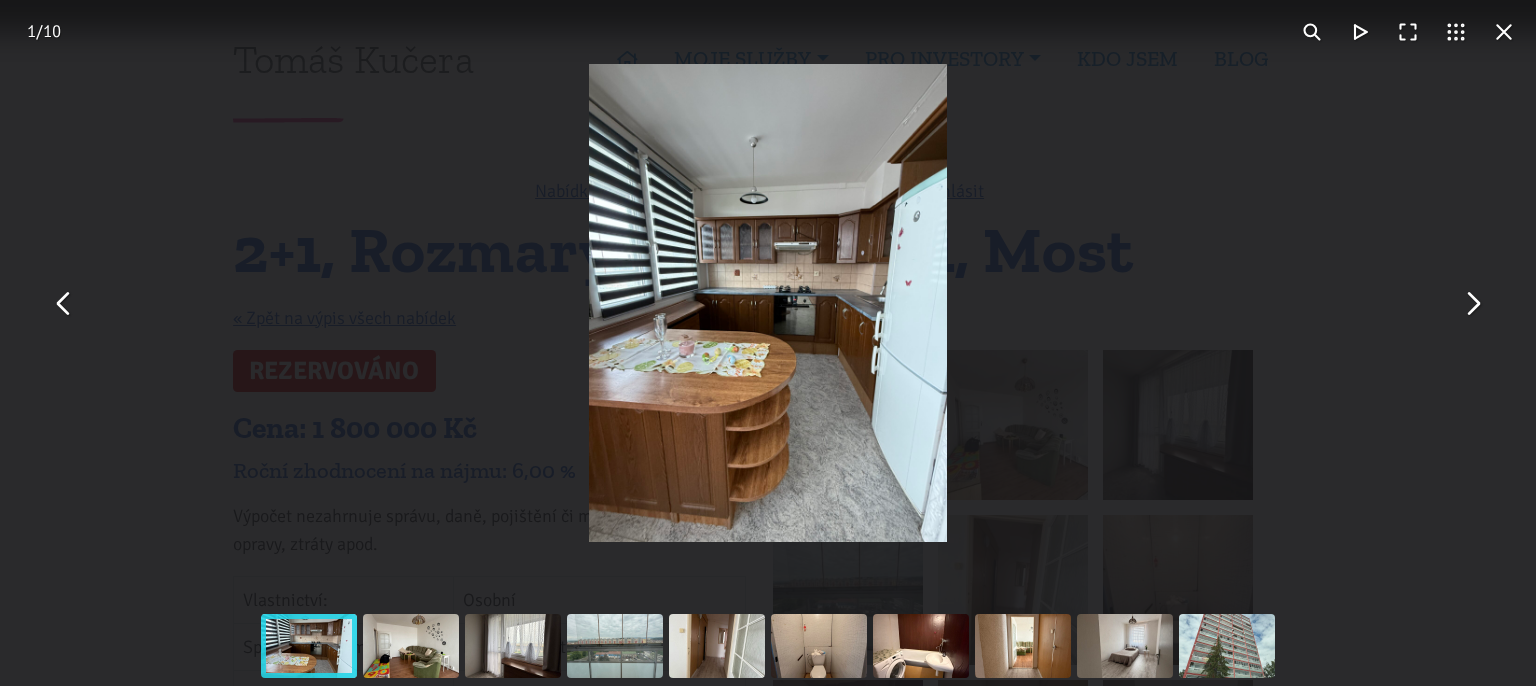 click at bounding box center [1472, 303] 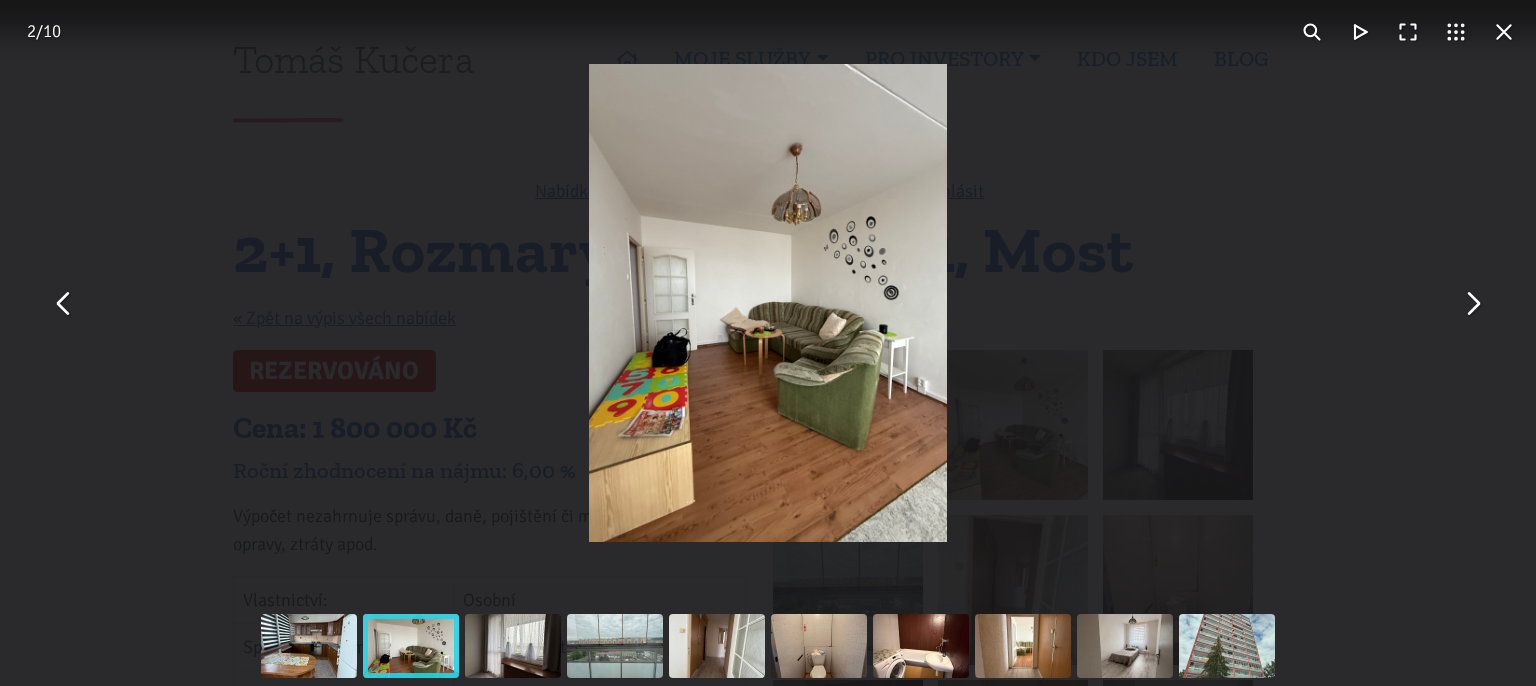 click at bounding box center [1472, 303] 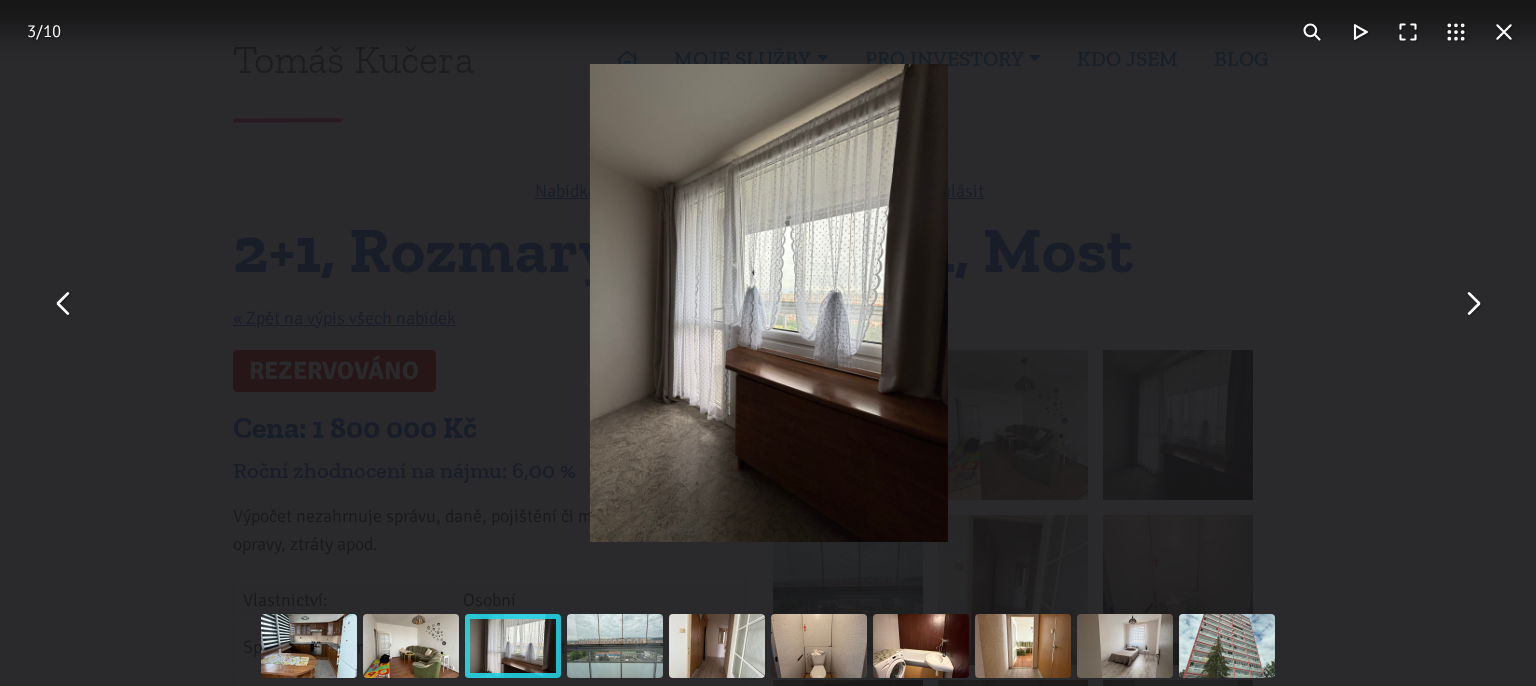 click at bounding box center (1472, 303) 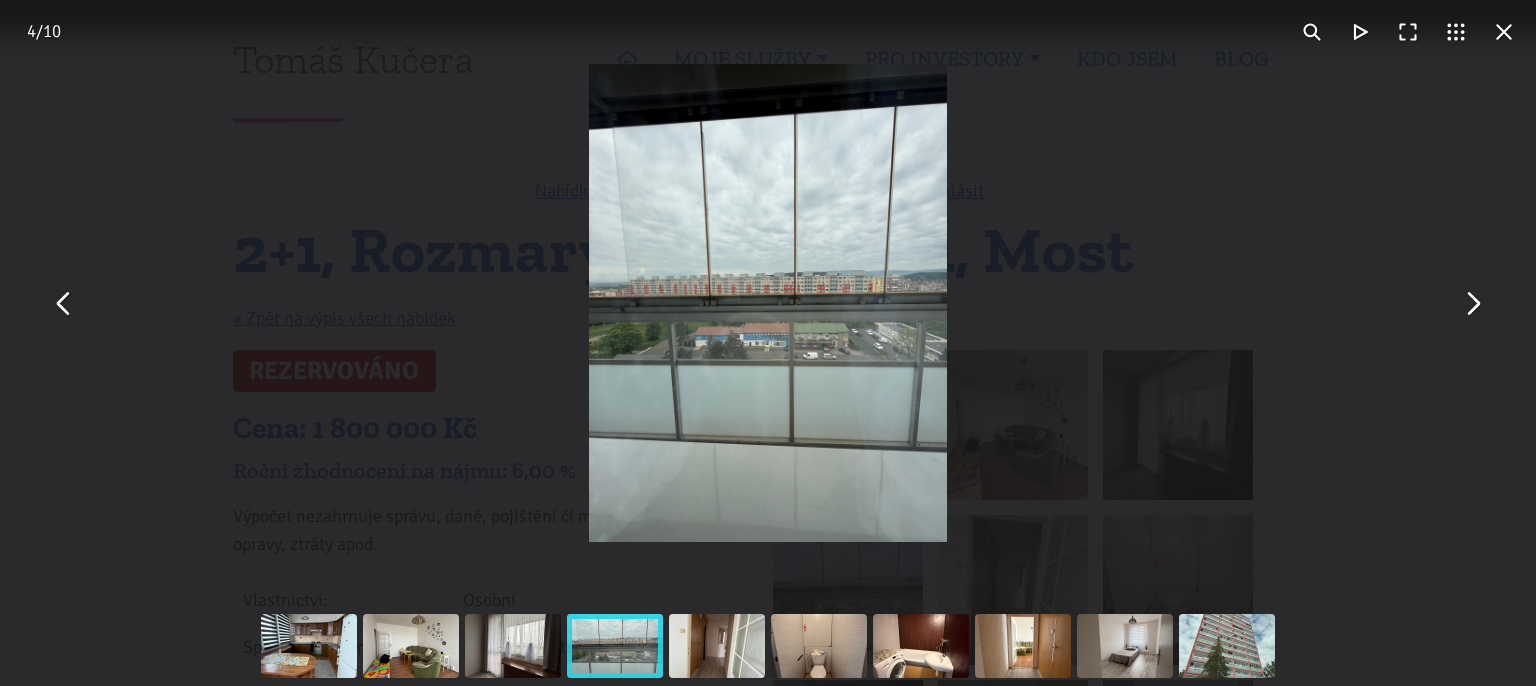 click at bounding box center [1472, 303] 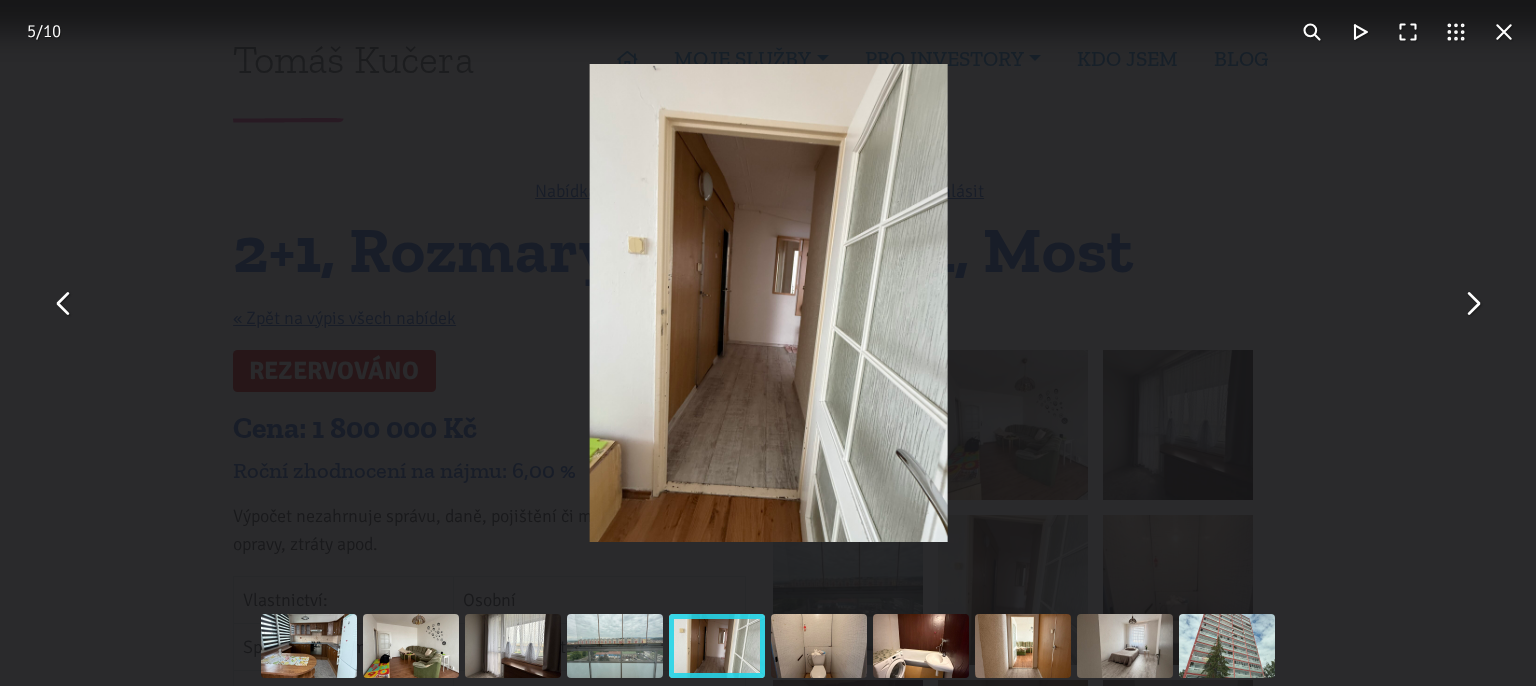 click at bounding box center [1472, 303] 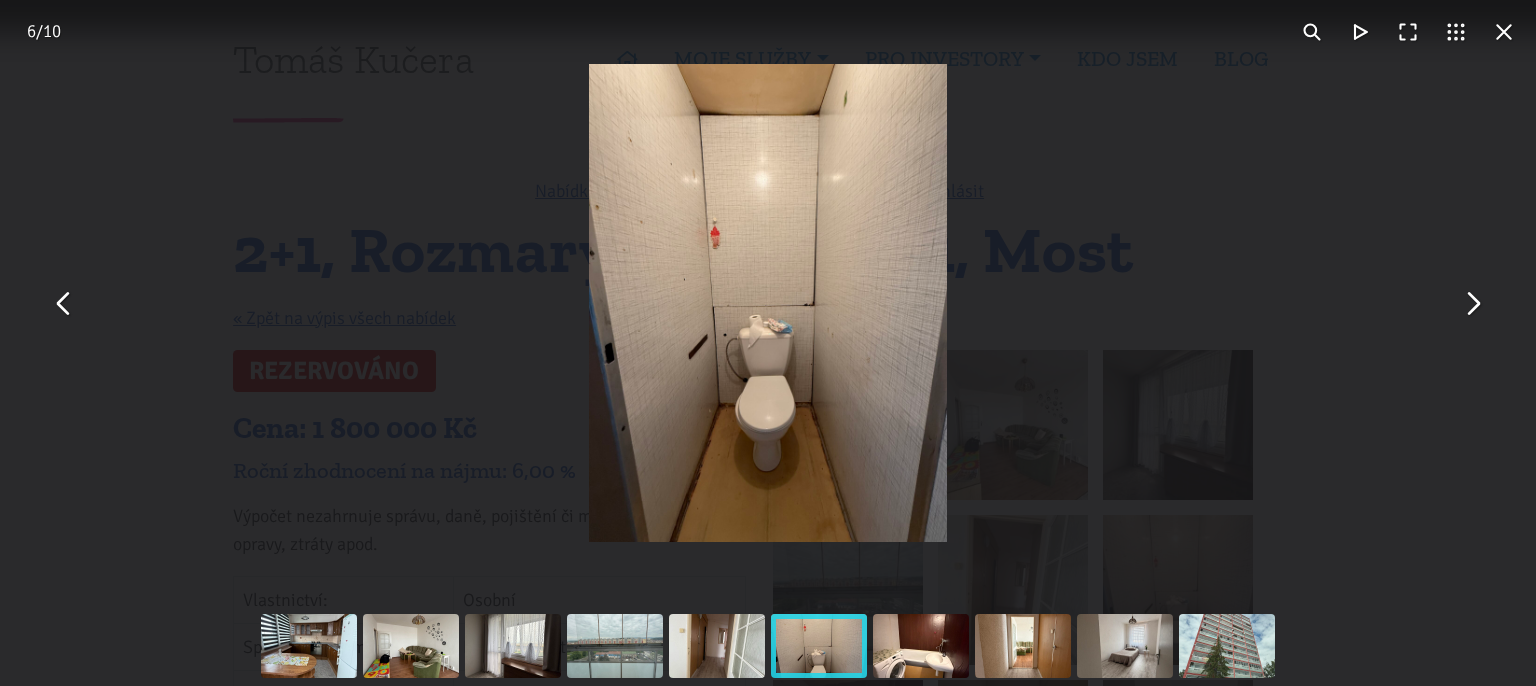 click at bounding box center [1472, 303] 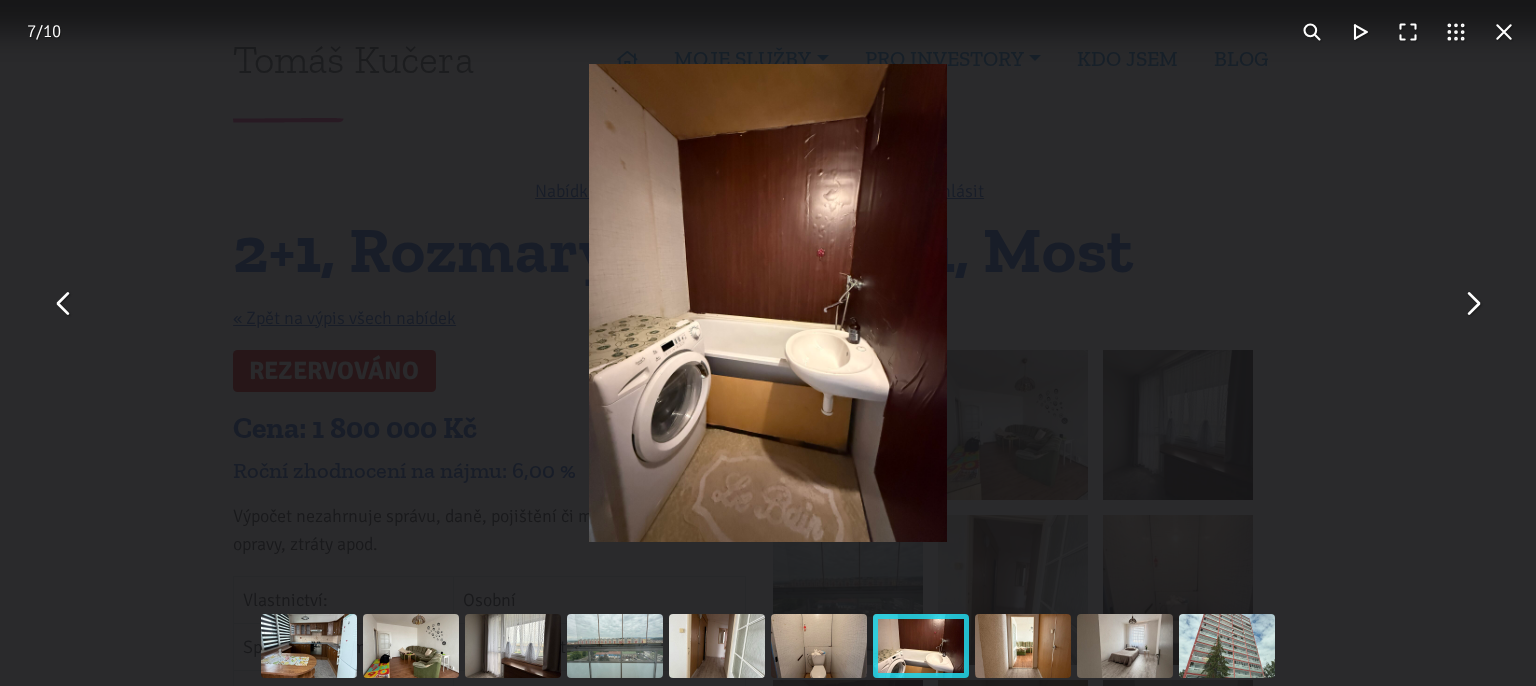 click at bounding box center (1472, 303) 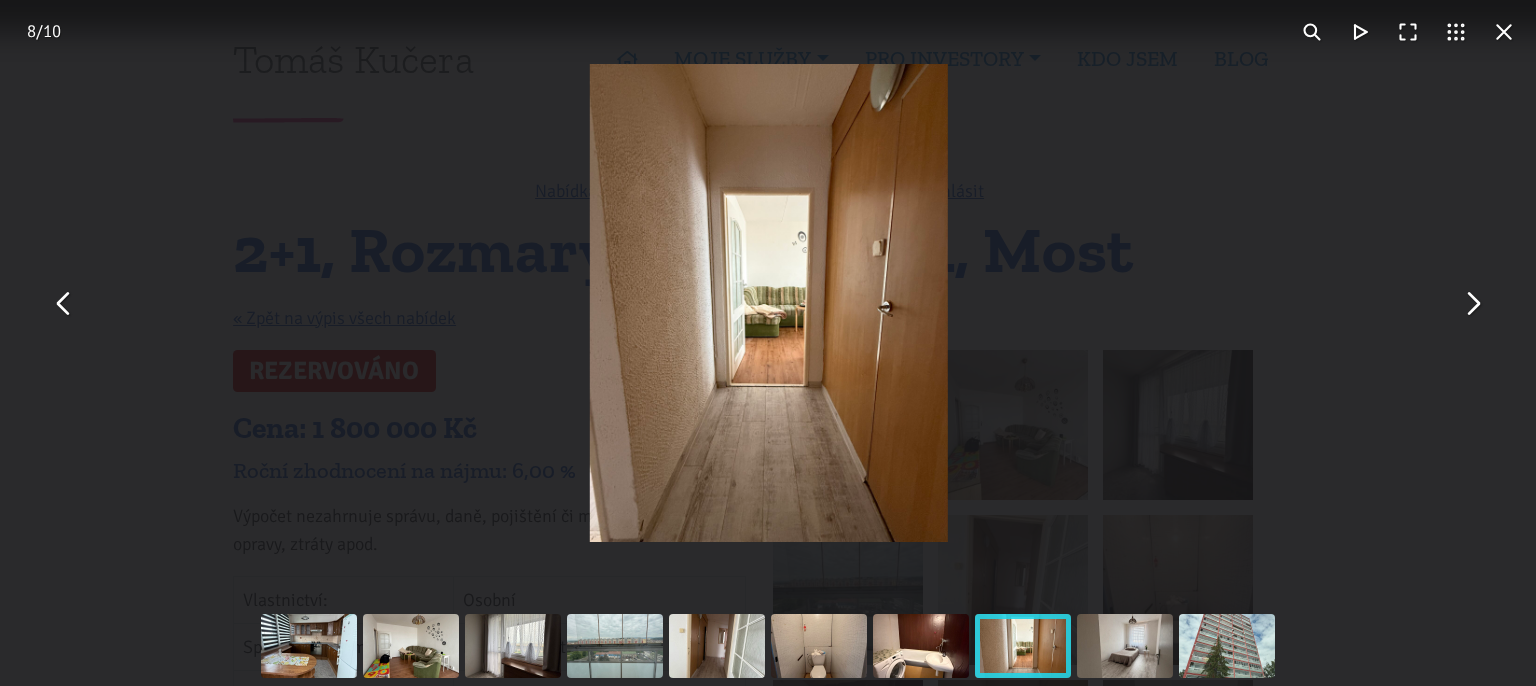 click at bounding box center [1504, 32] 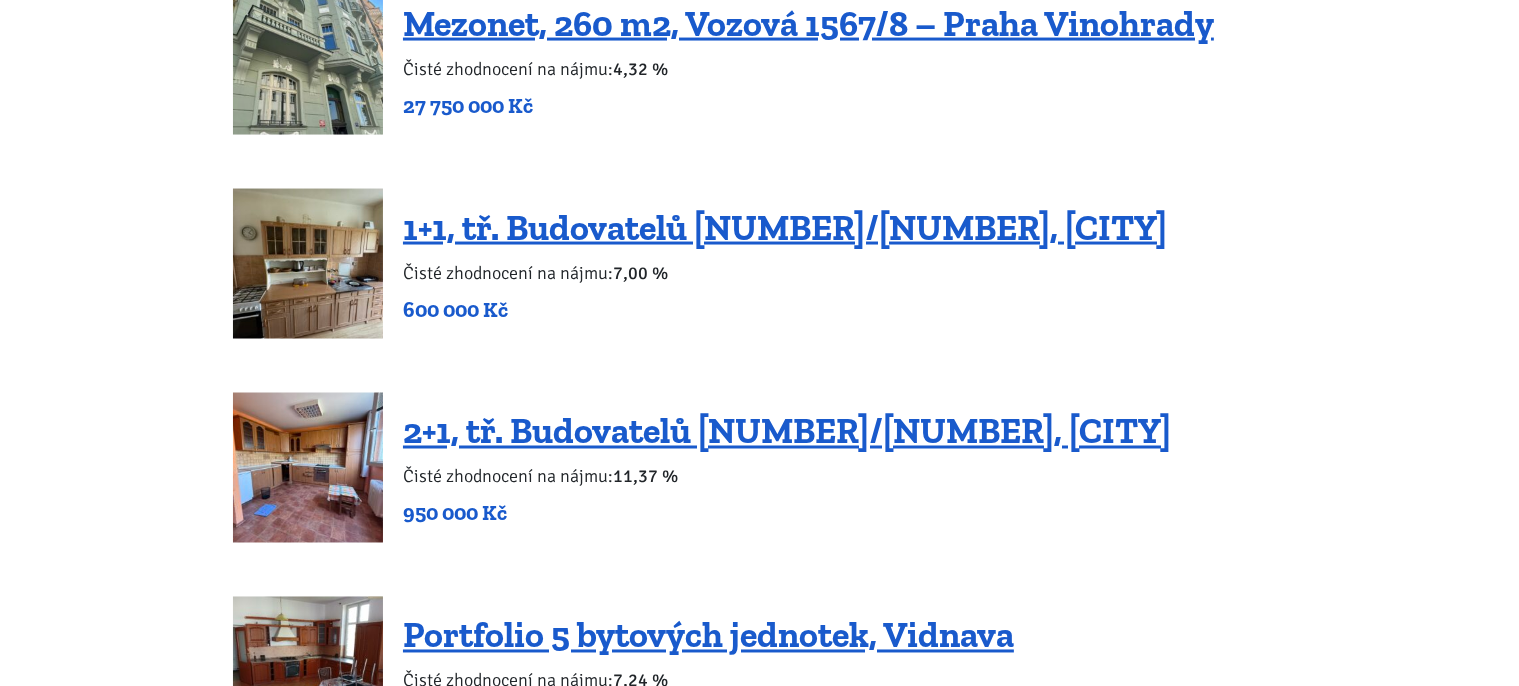 scroll, scrollTop: 3379, scrollLeft: 0, axis: vertical 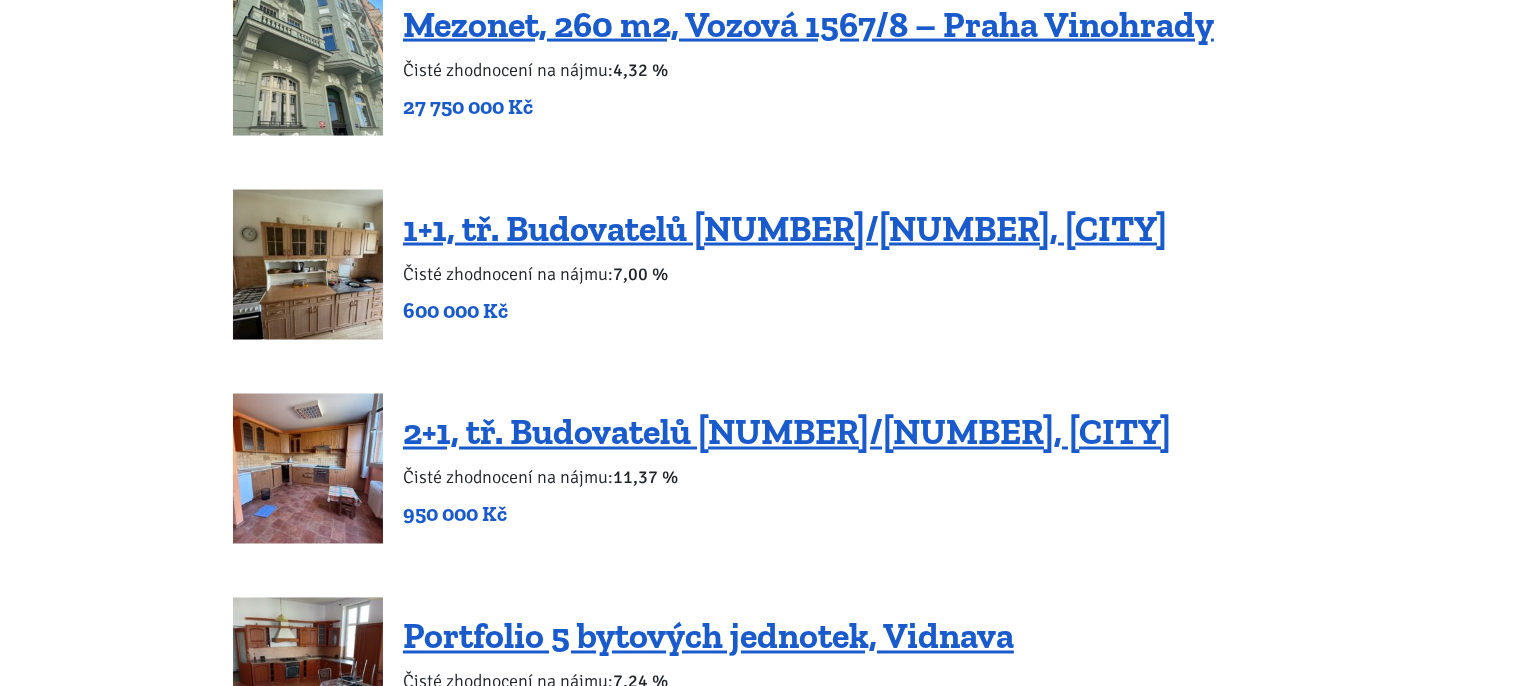 click at bounding box center (308, 469) 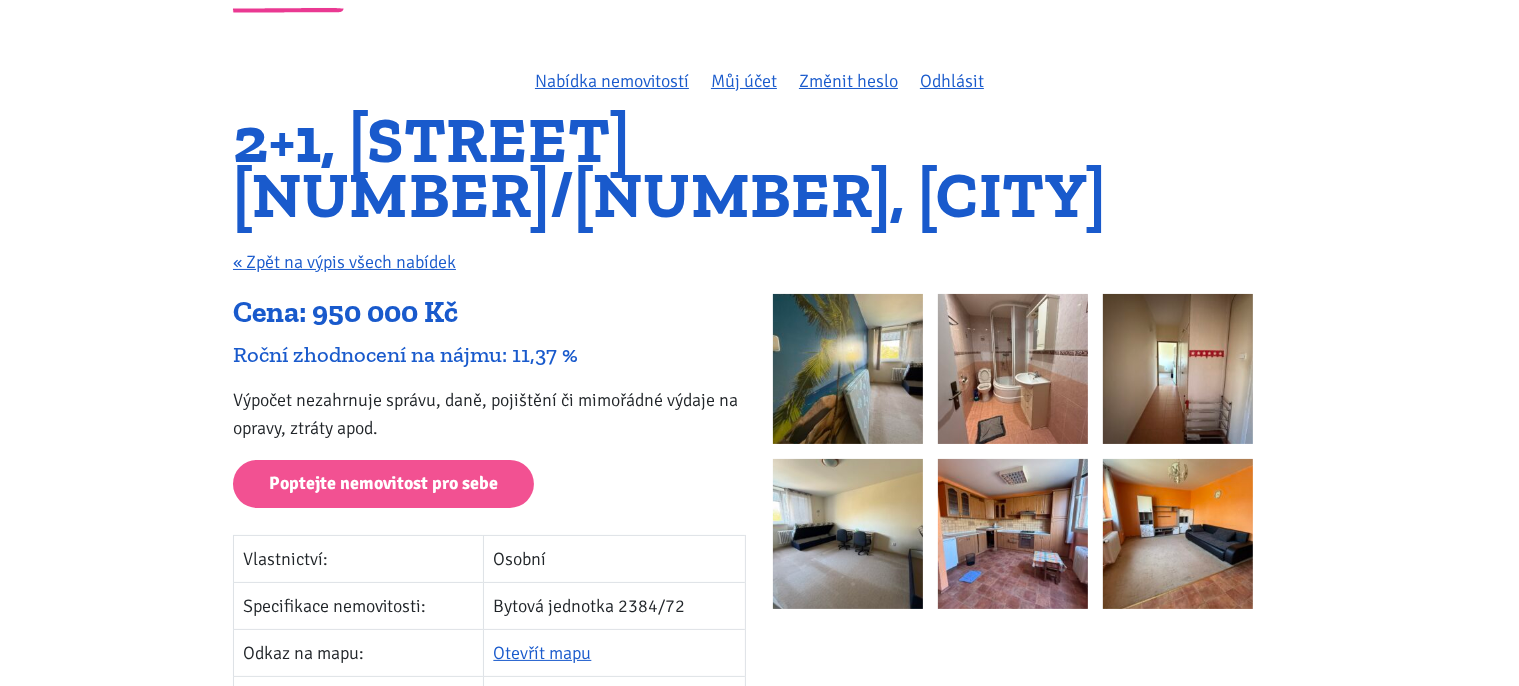 scroll, scrollTop: 105, scrollLeft: 0, axis: vertical 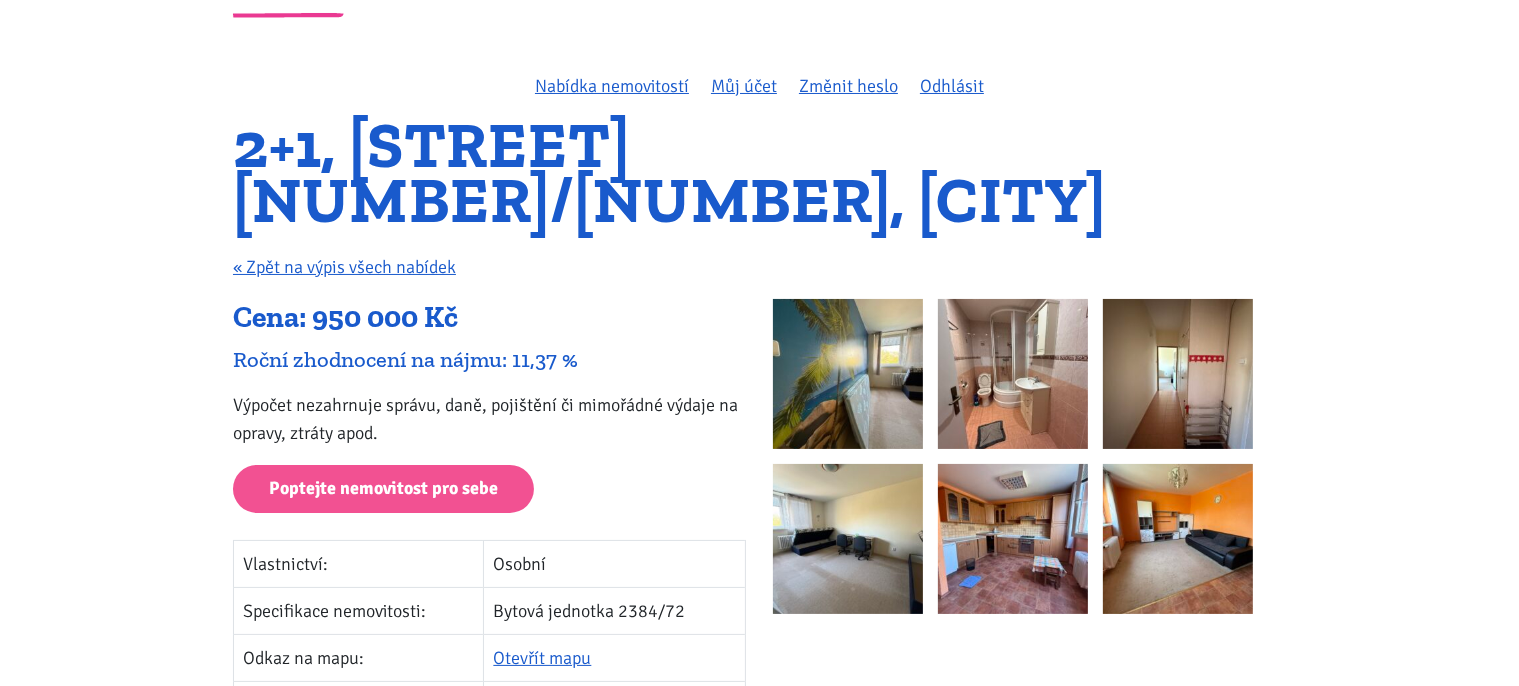 click at bounding box center [848, 374] 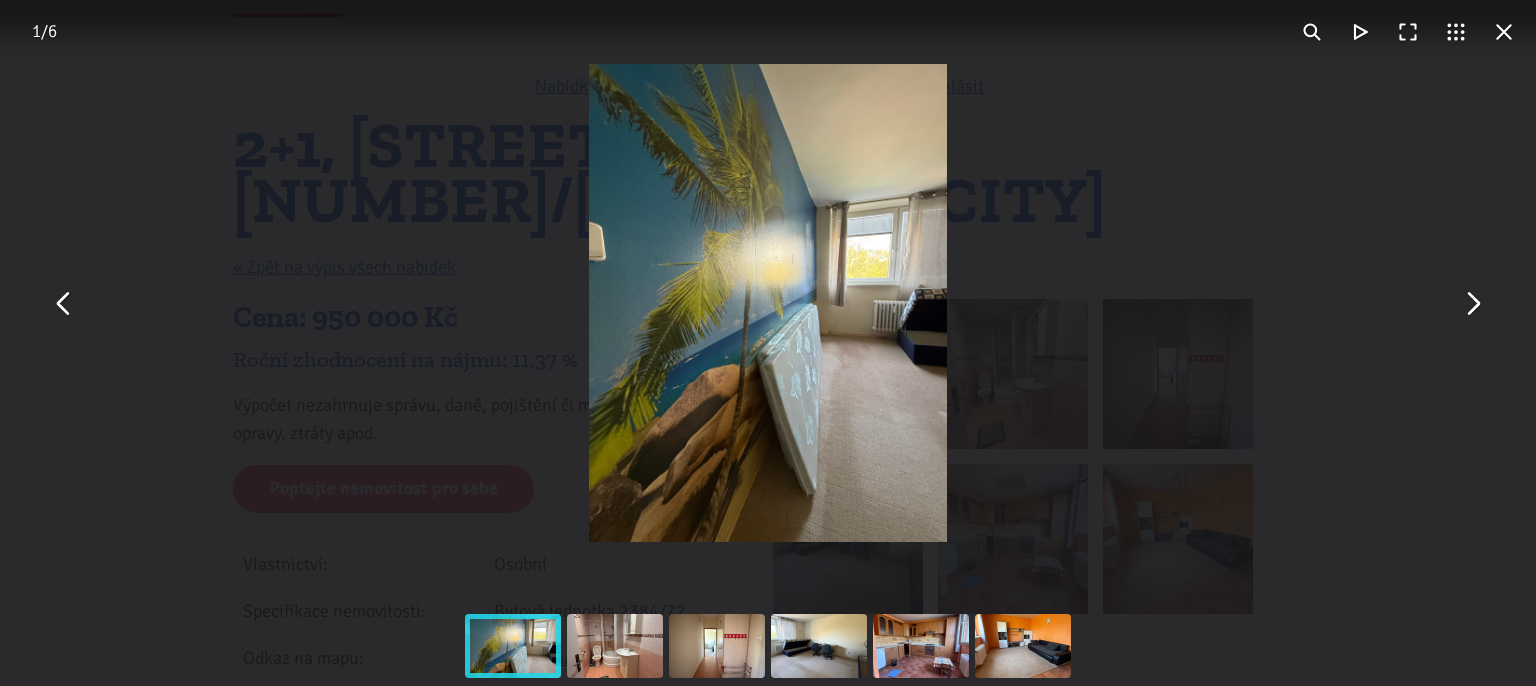 click at bounding box center (1472, 303) 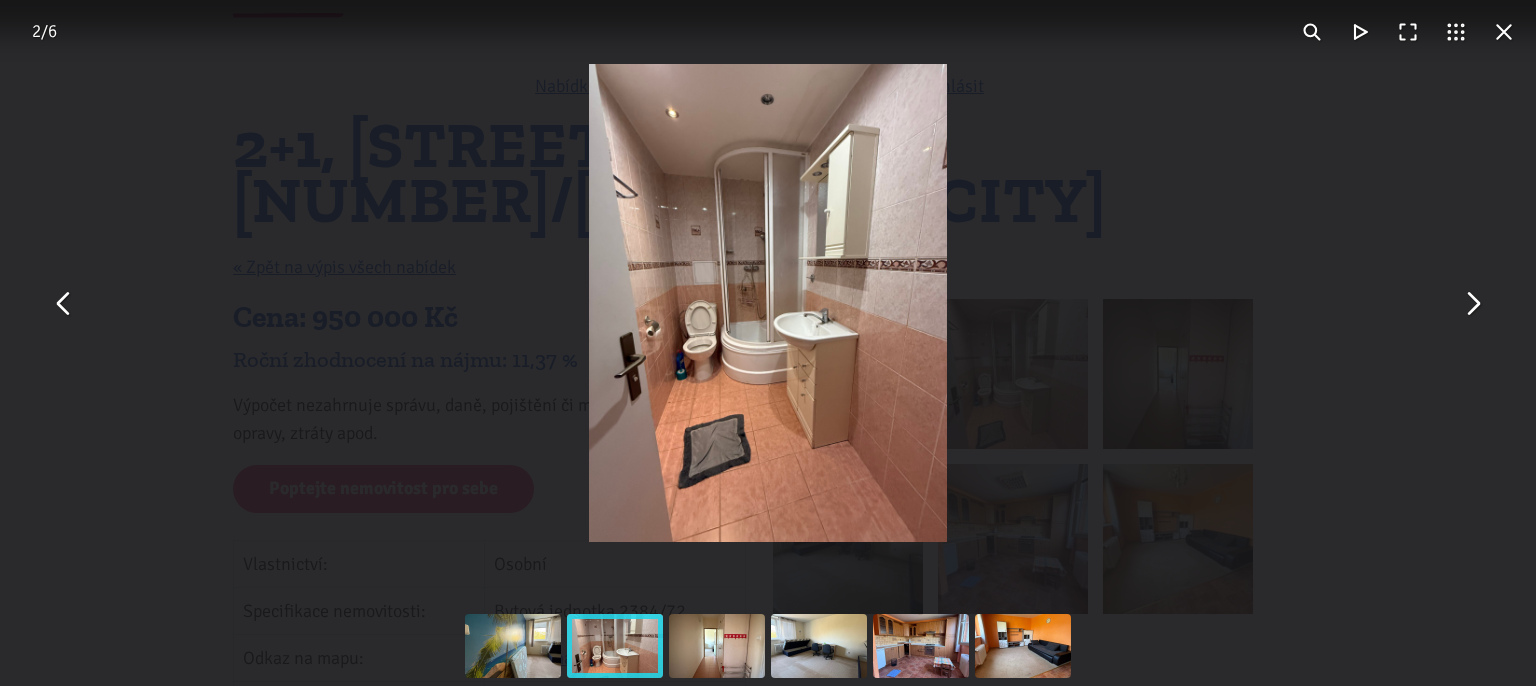 click at bounding box center [1472, 303] 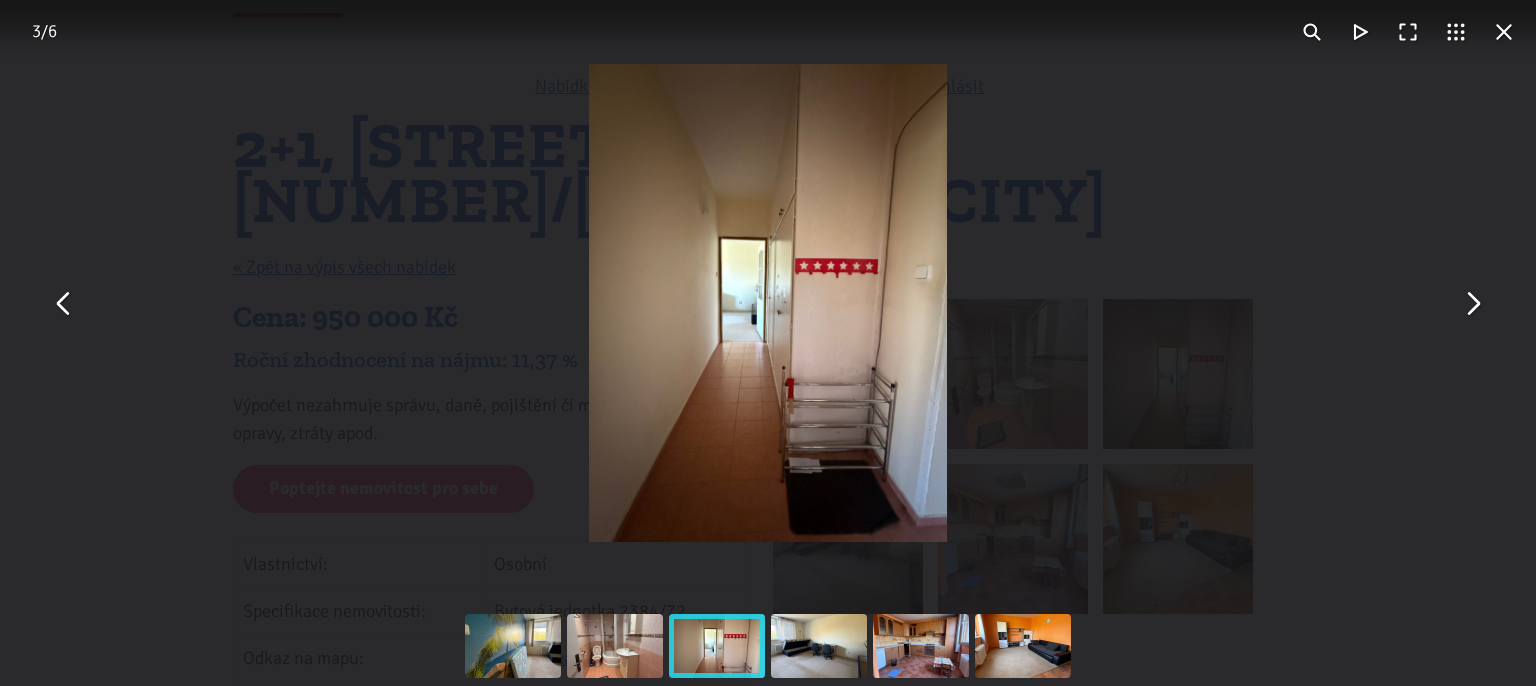 click at bounding box center [1472, 303] 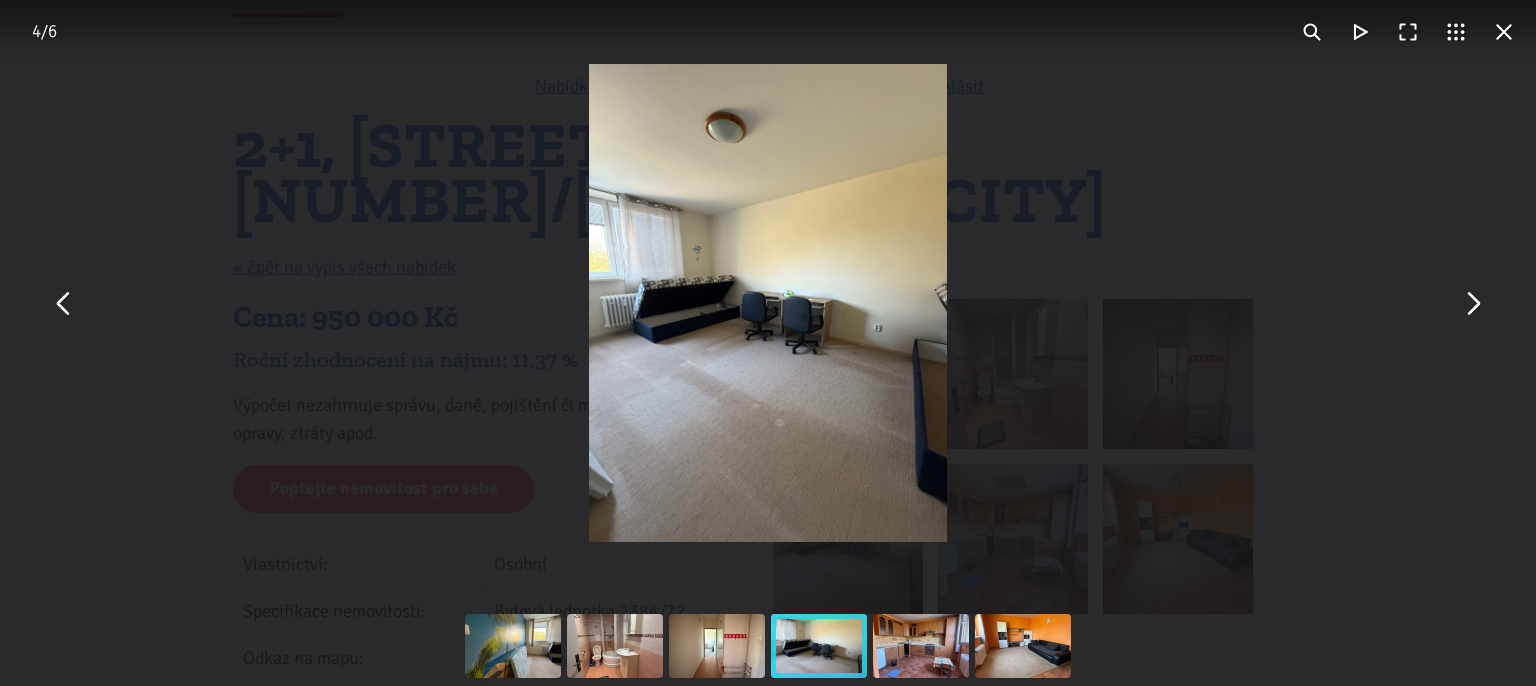 click at bounding box center (1472, 303) 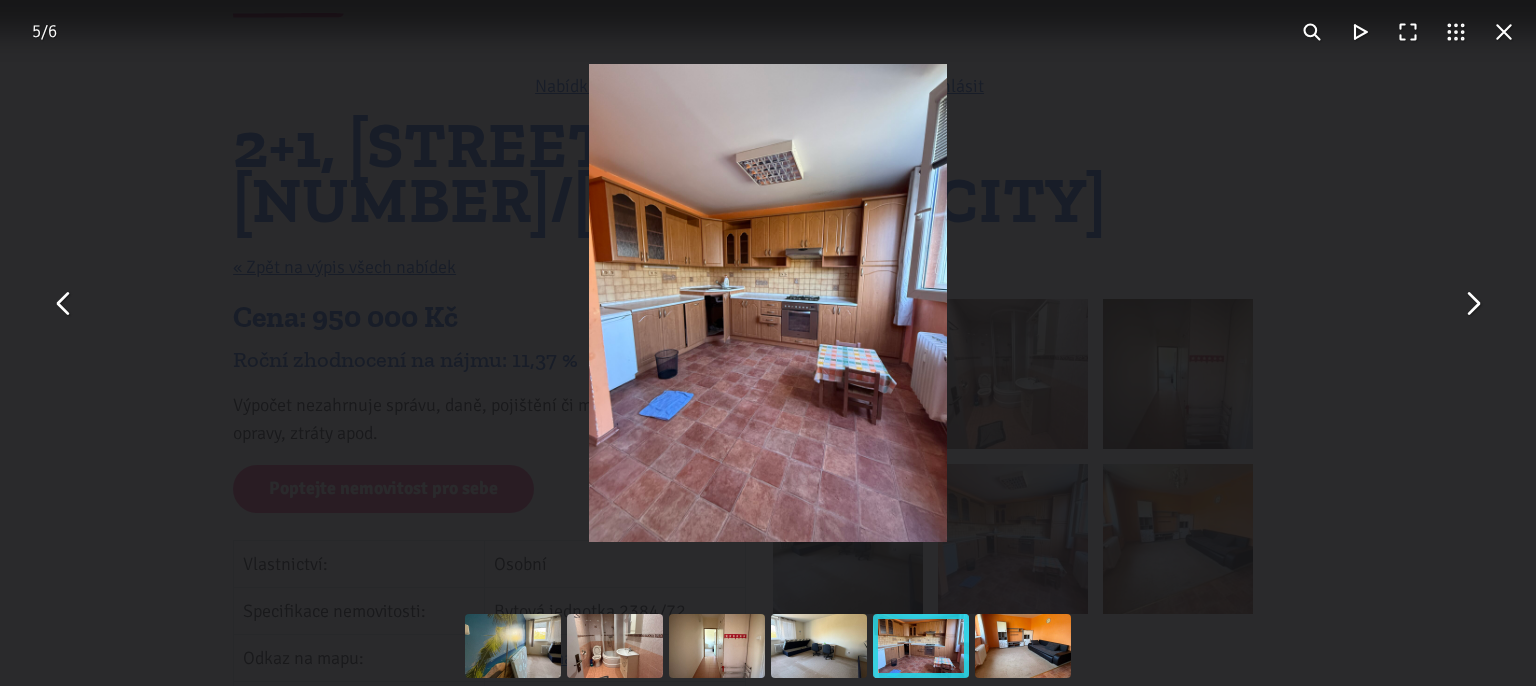 click at bounding box center [1472, 303] 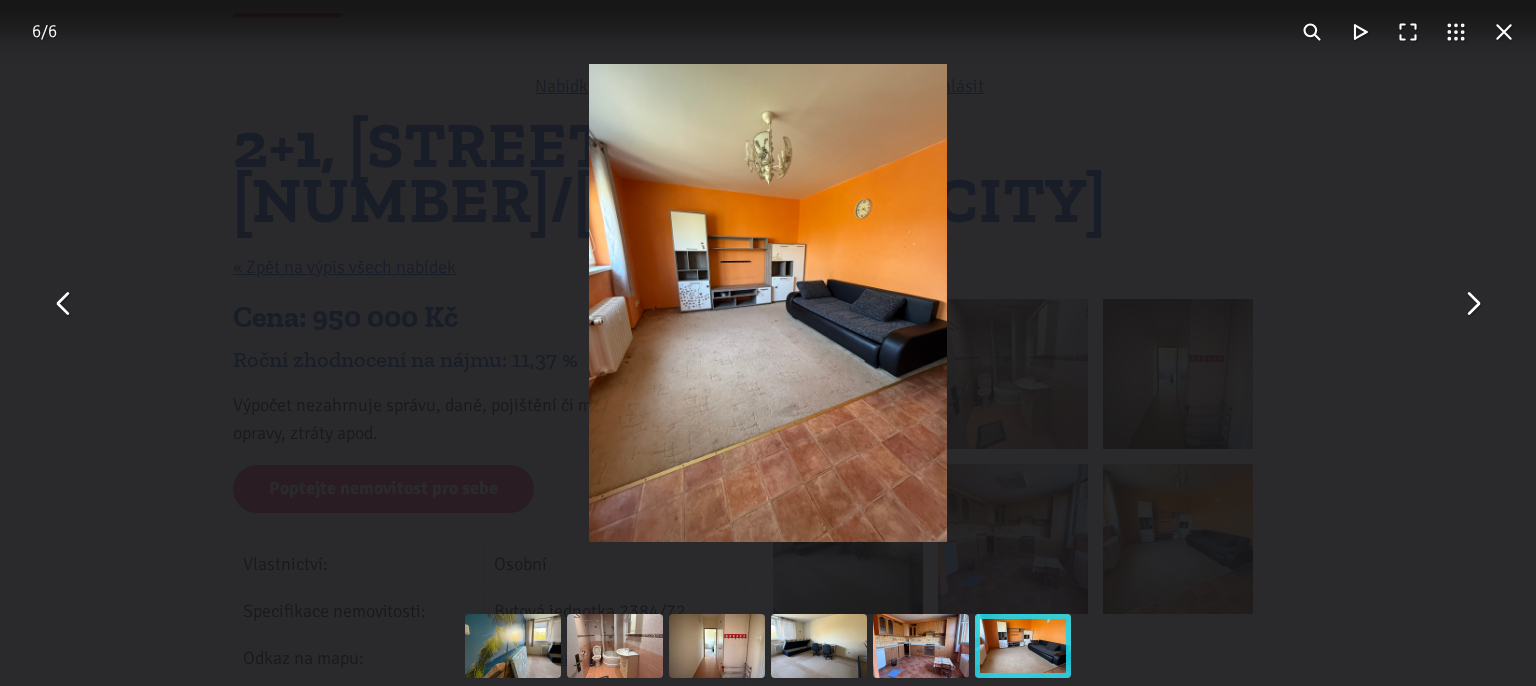 click at bounding box center [1472, 303] 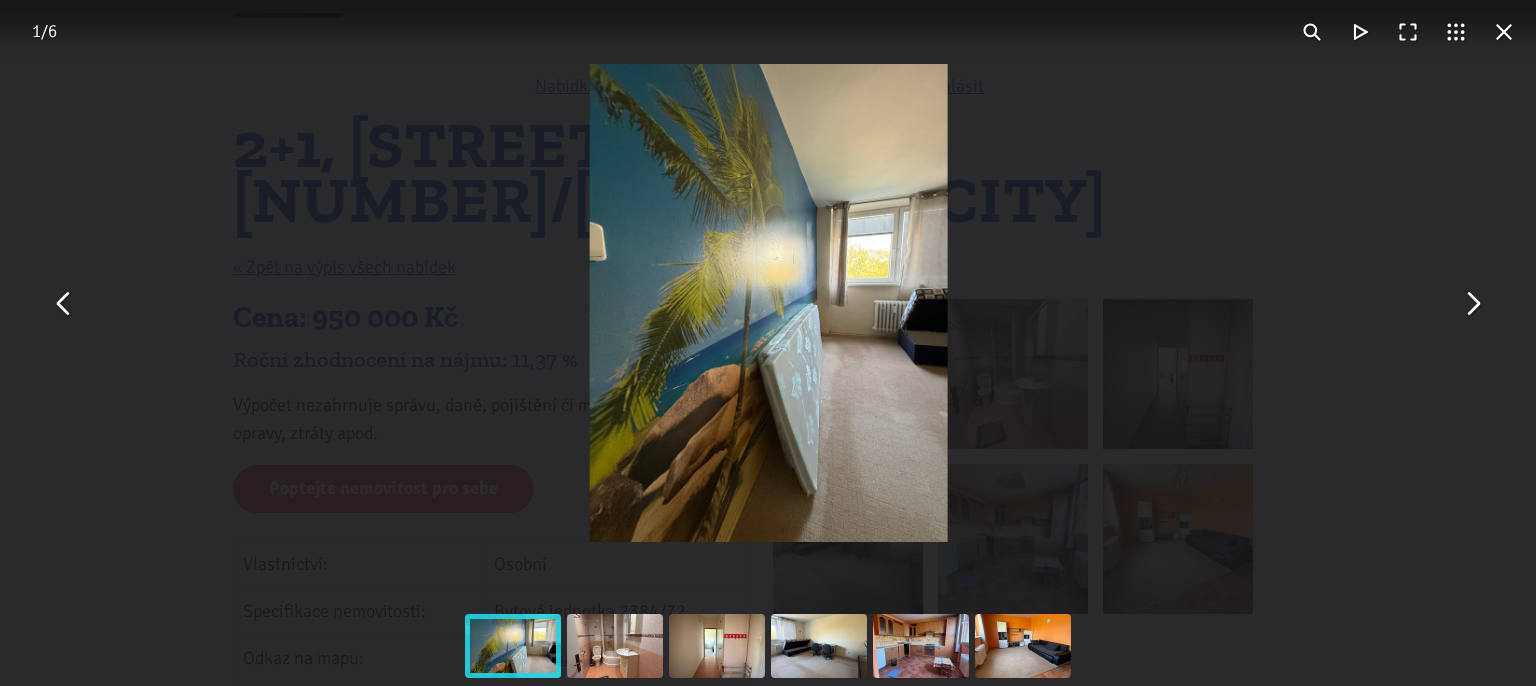 click at bounding box center (1472, 303) 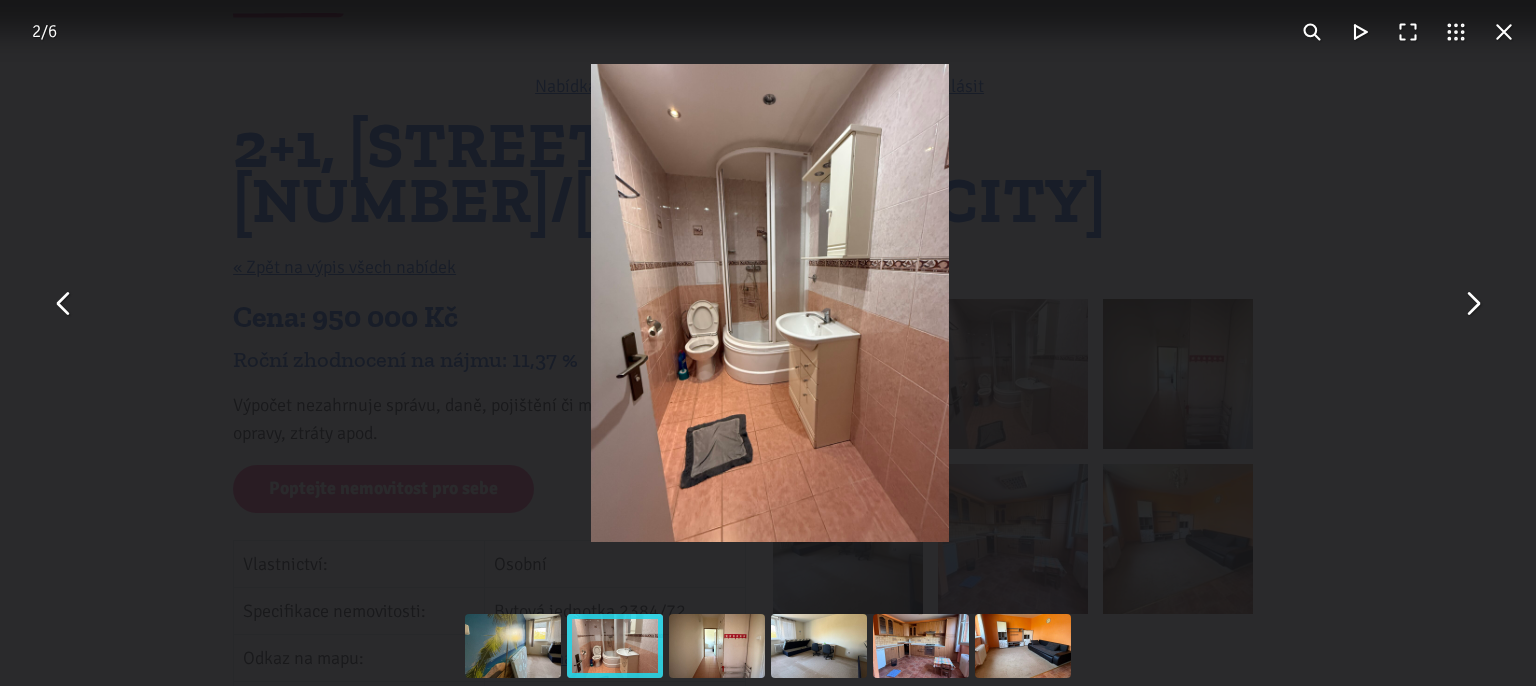 click at bounding box center [1504, 32] 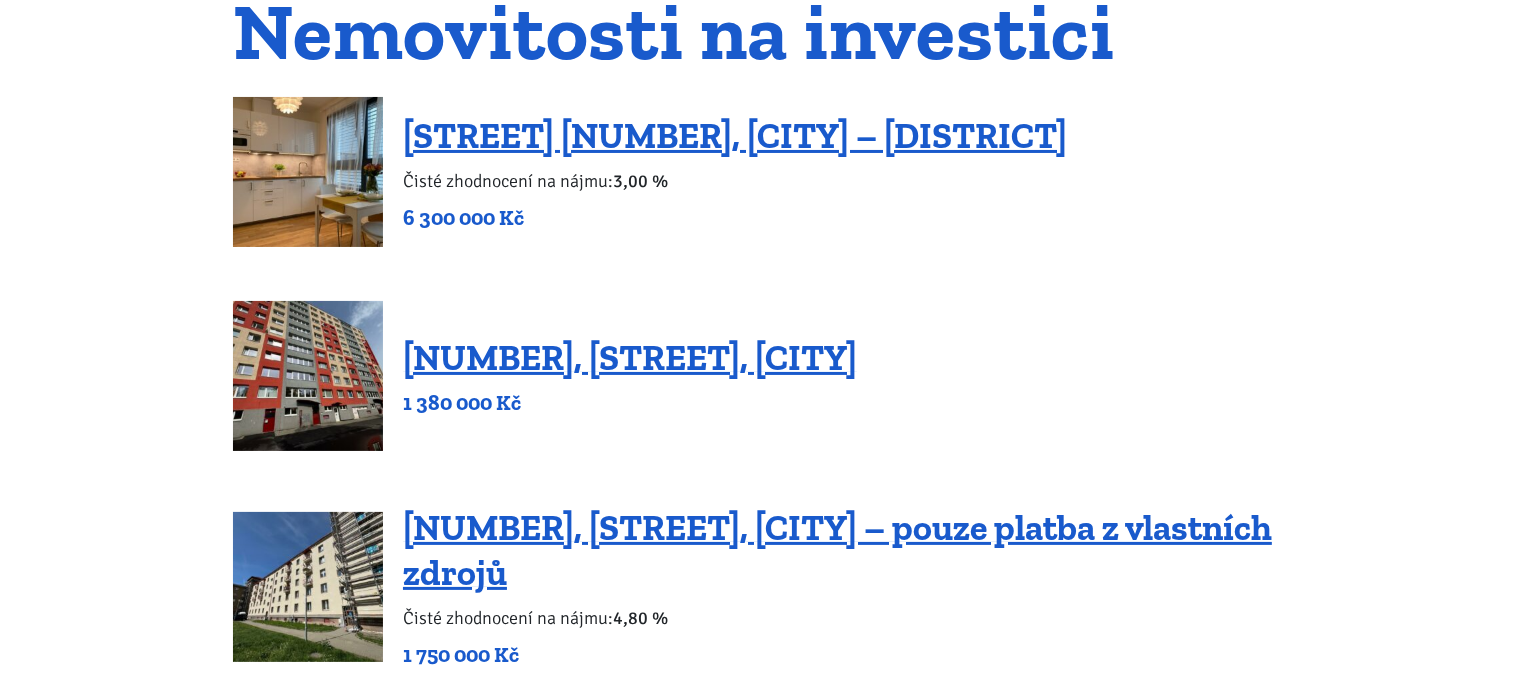 scroll, scrollTop: 0, scrollLeft: 0, axis: both 